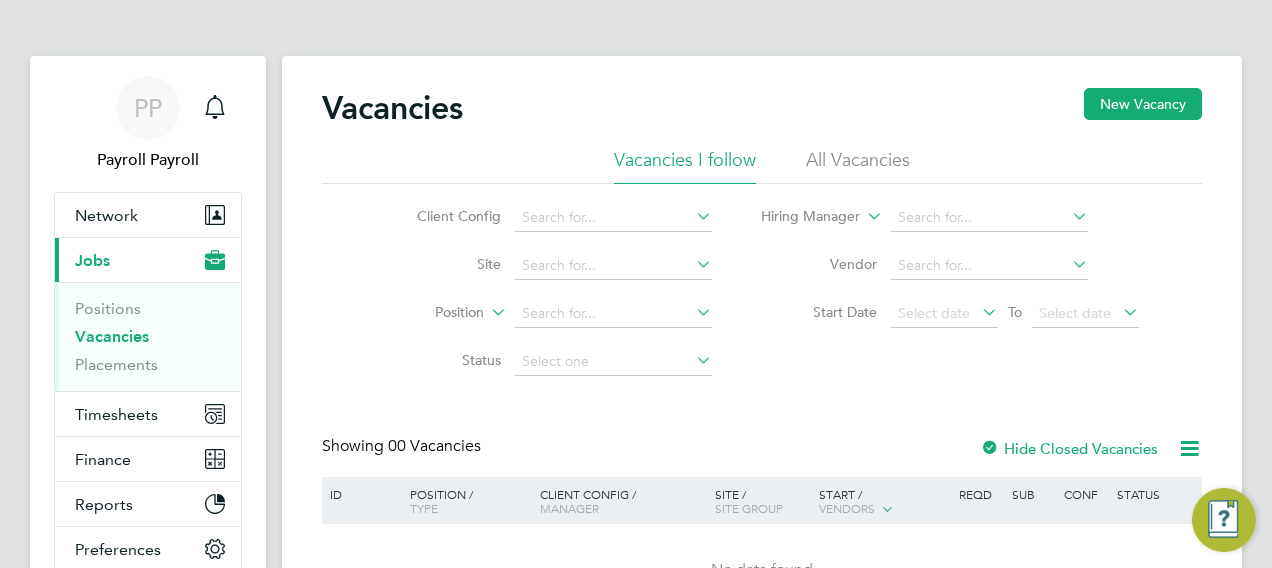 scroll, scrollTop: 0, scrollLeft: 0, axis: both 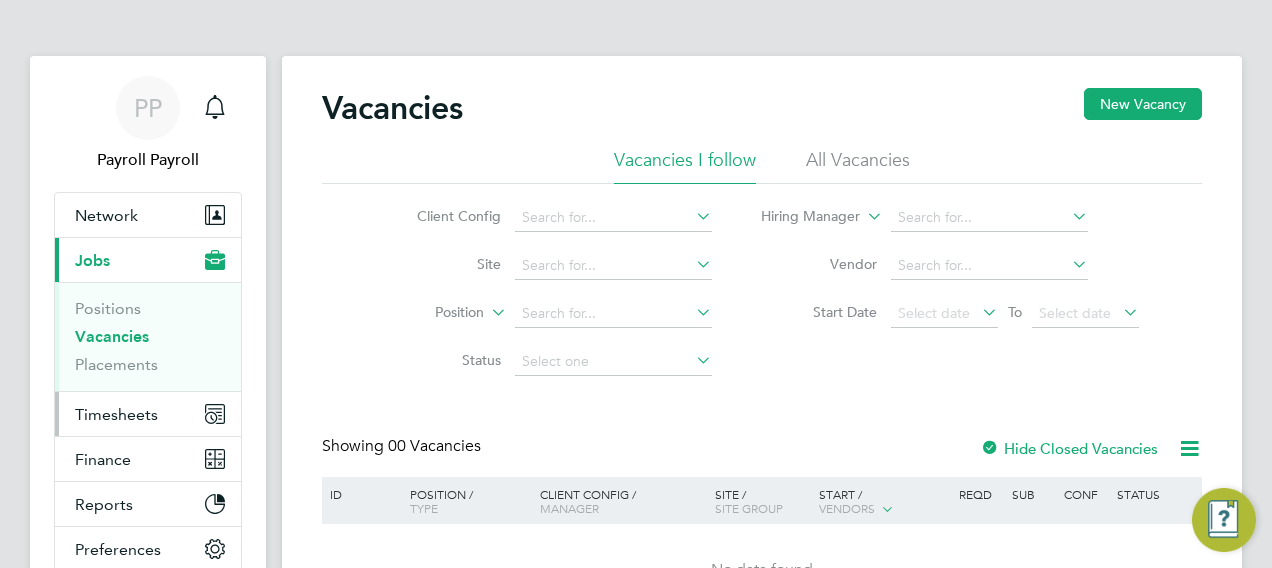 click on "Timesheets" at bounding box center (148, 414) 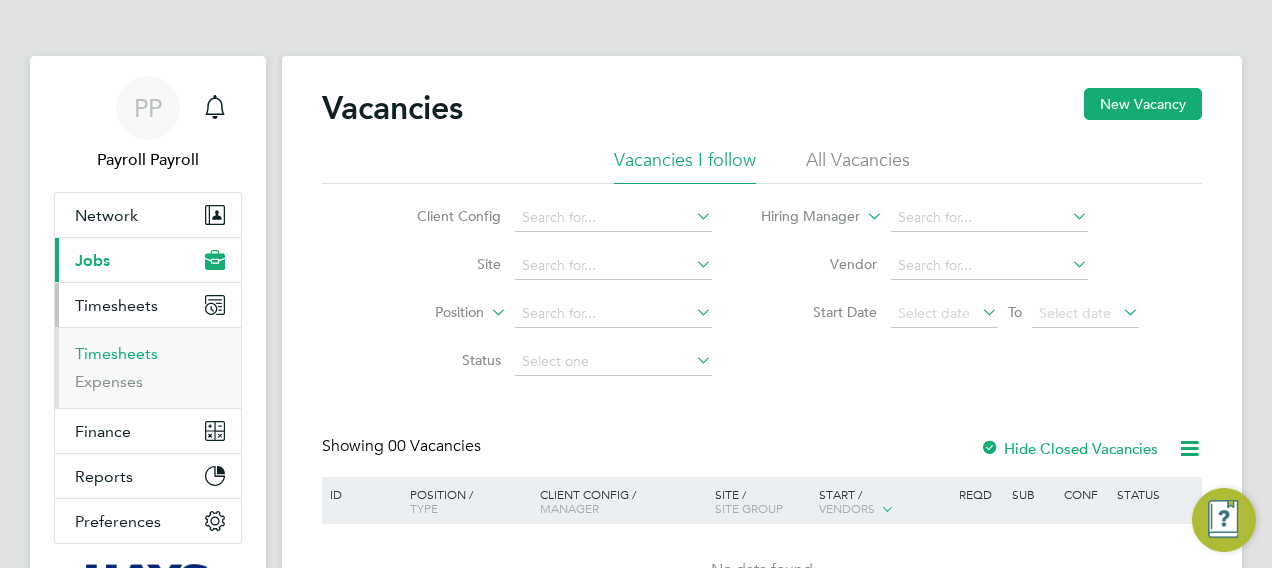 click on "Timesheets" at bounding box center [116, 353] 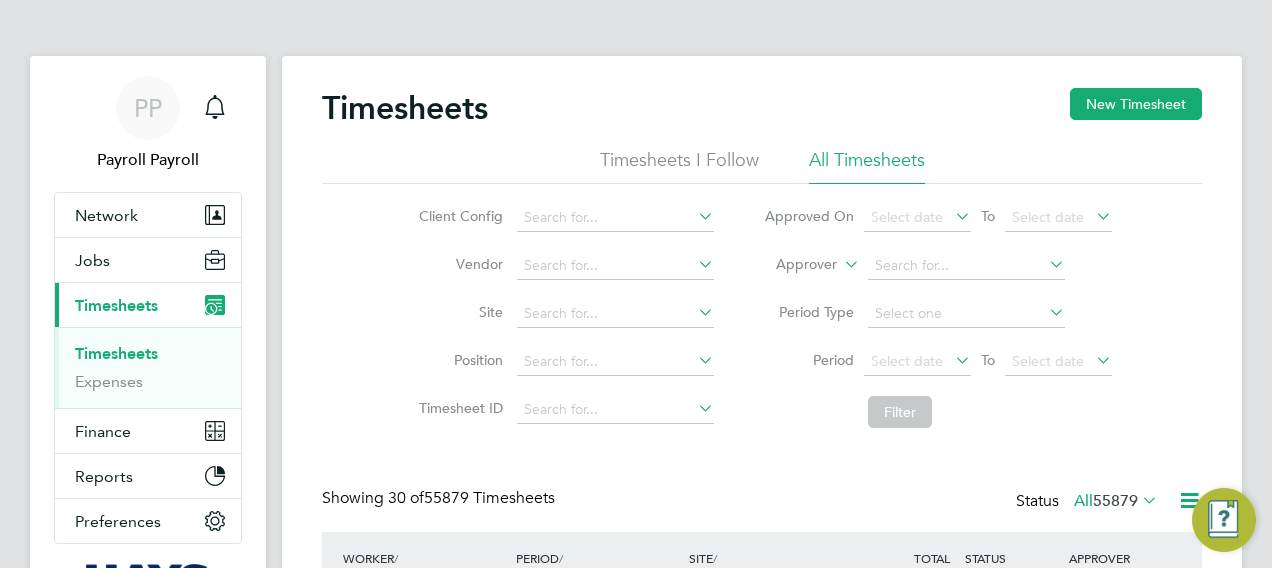 scroll, scrollTop: 10, scrollLeft: 10, axis: both 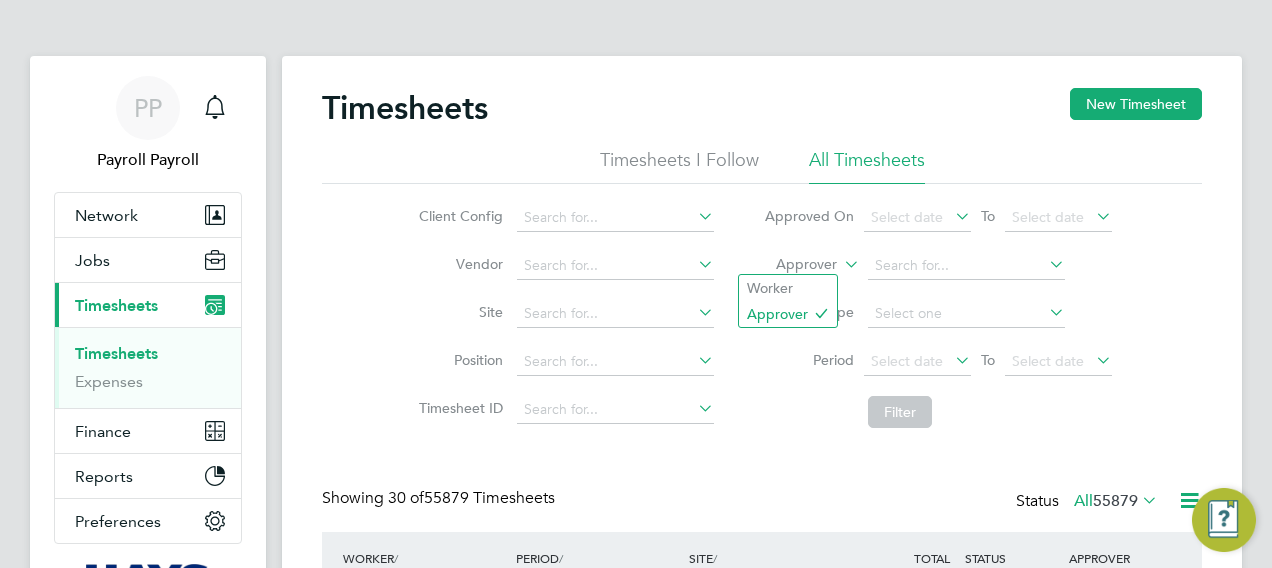 click on "Approver" 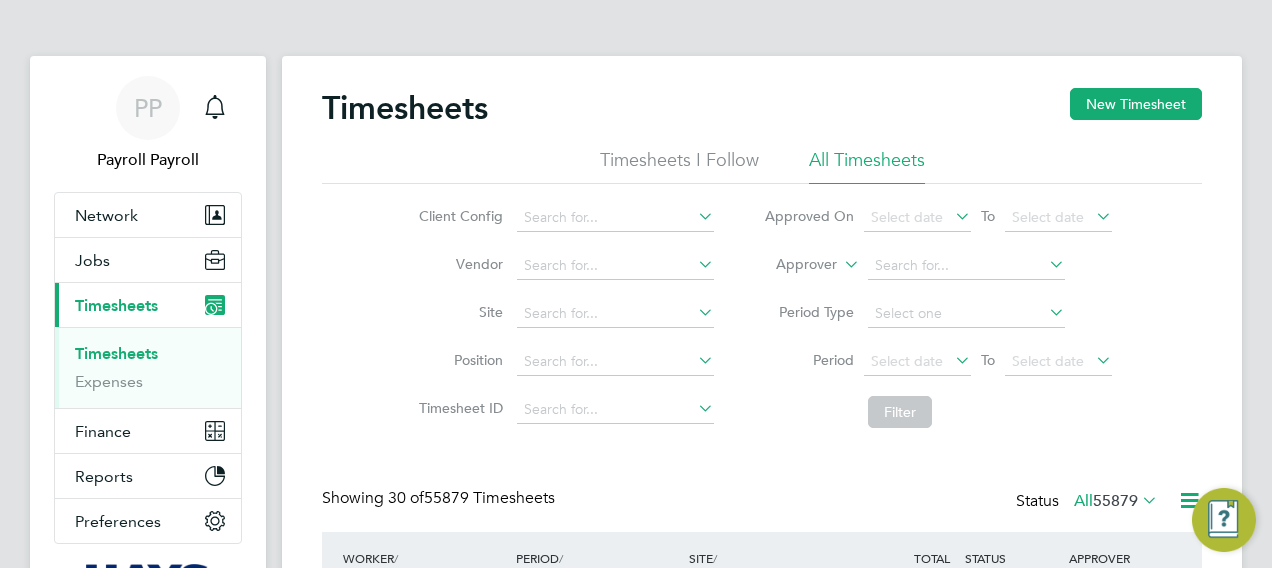 click on "Worker" 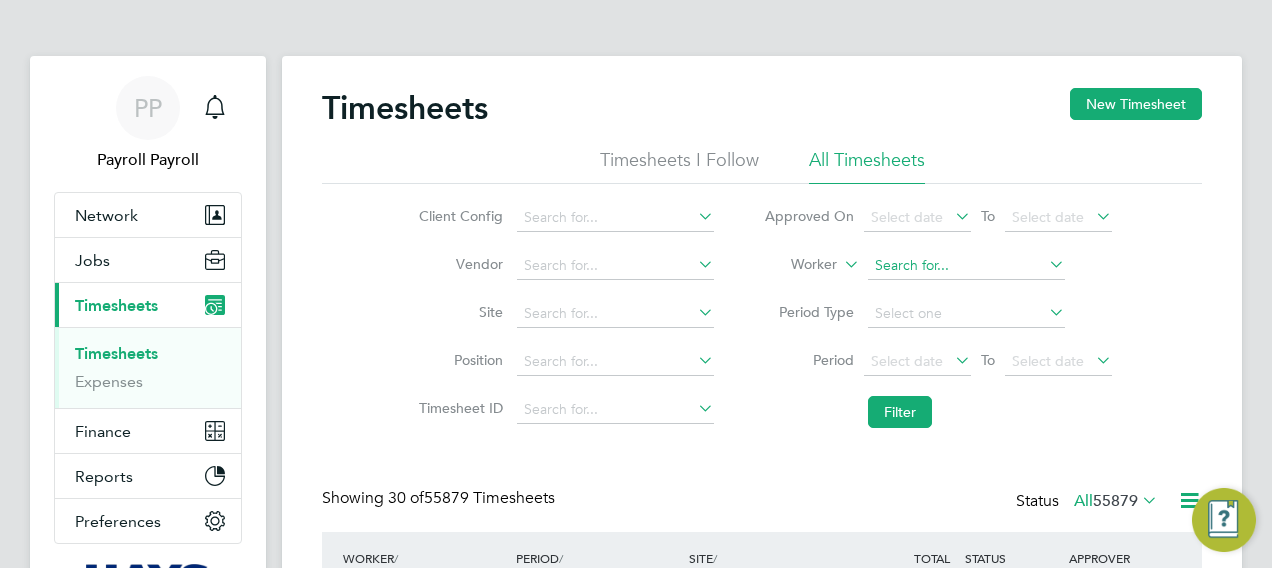 click 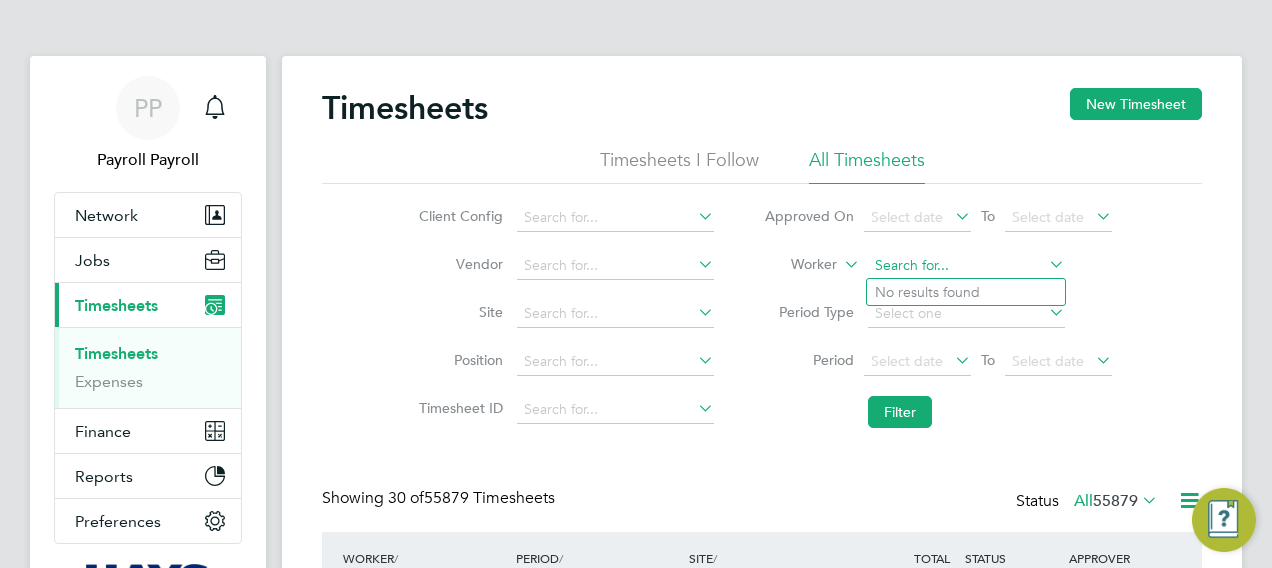 paste on "[FIRST] [LAST]" 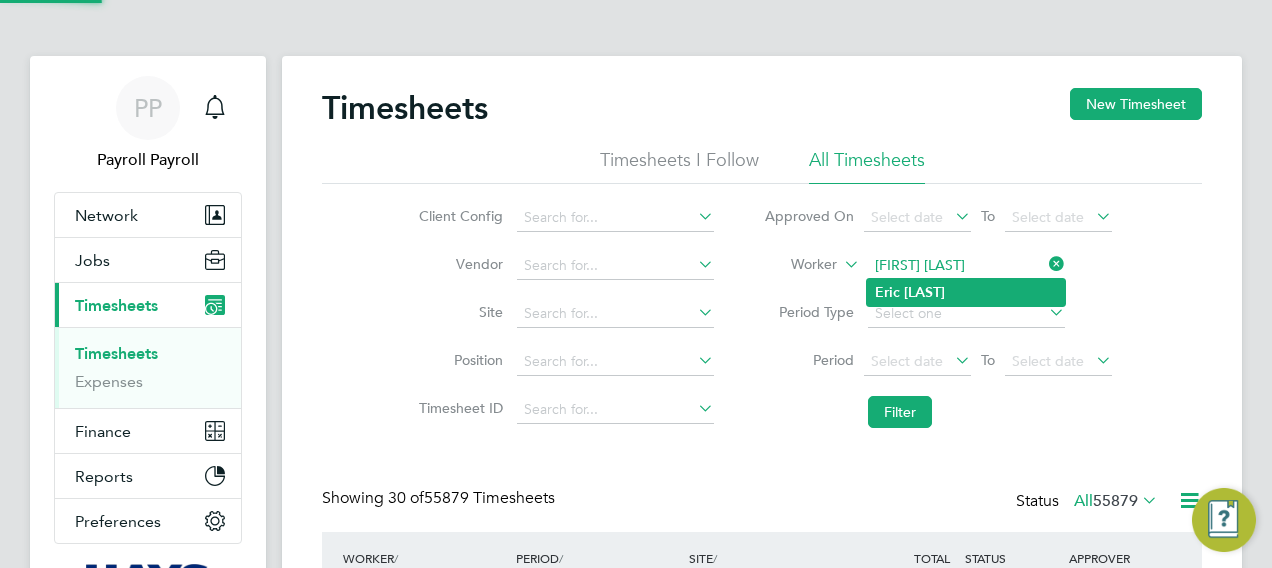 type on "[FIRST] [LAST]" 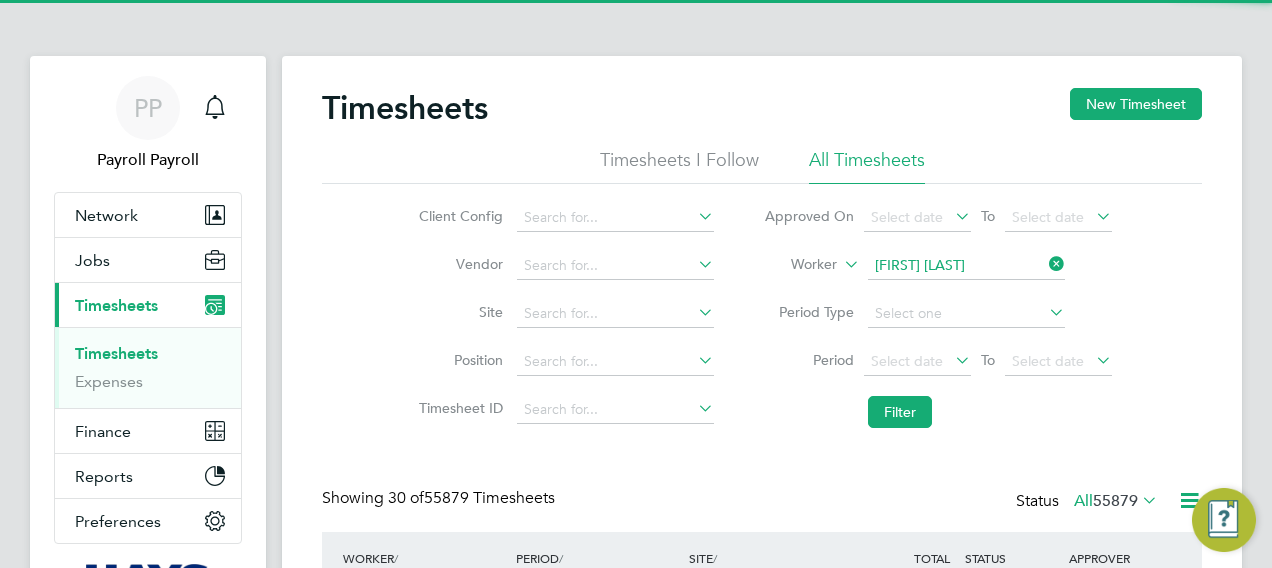 click on "[LAST]" 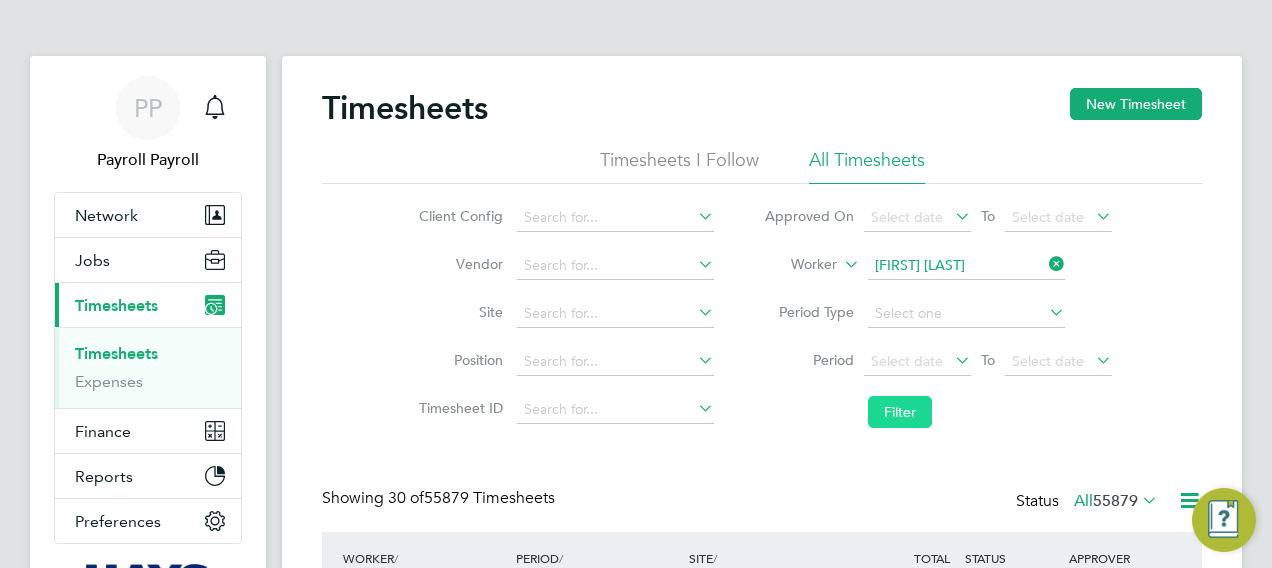 click on "Filter" 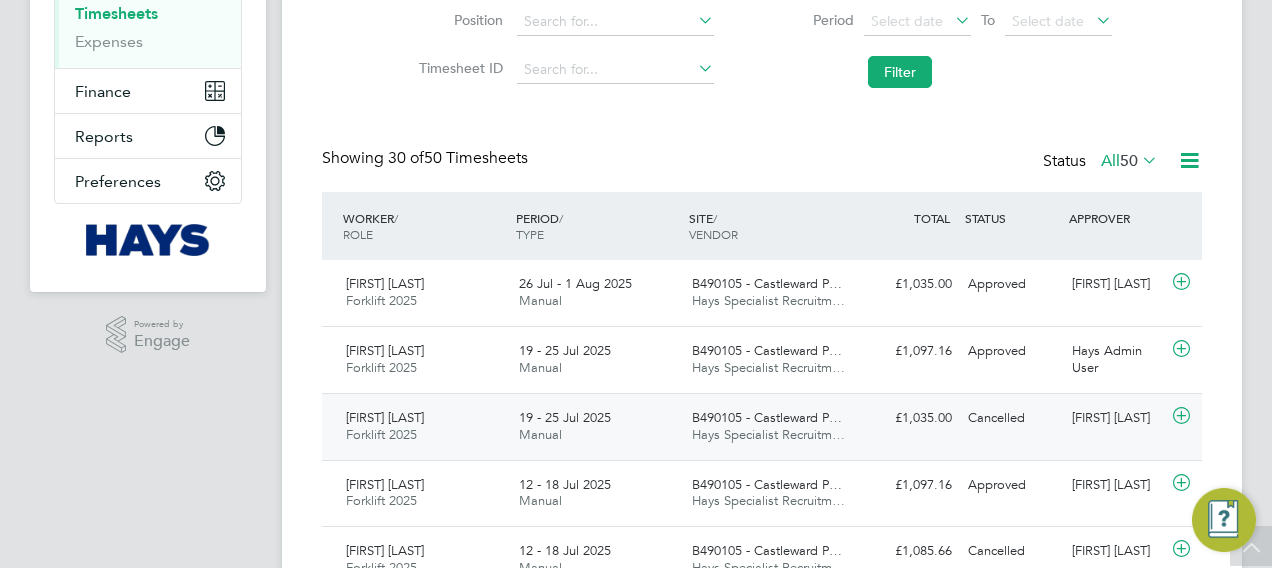 click on "19 - 25 Jul 2025" 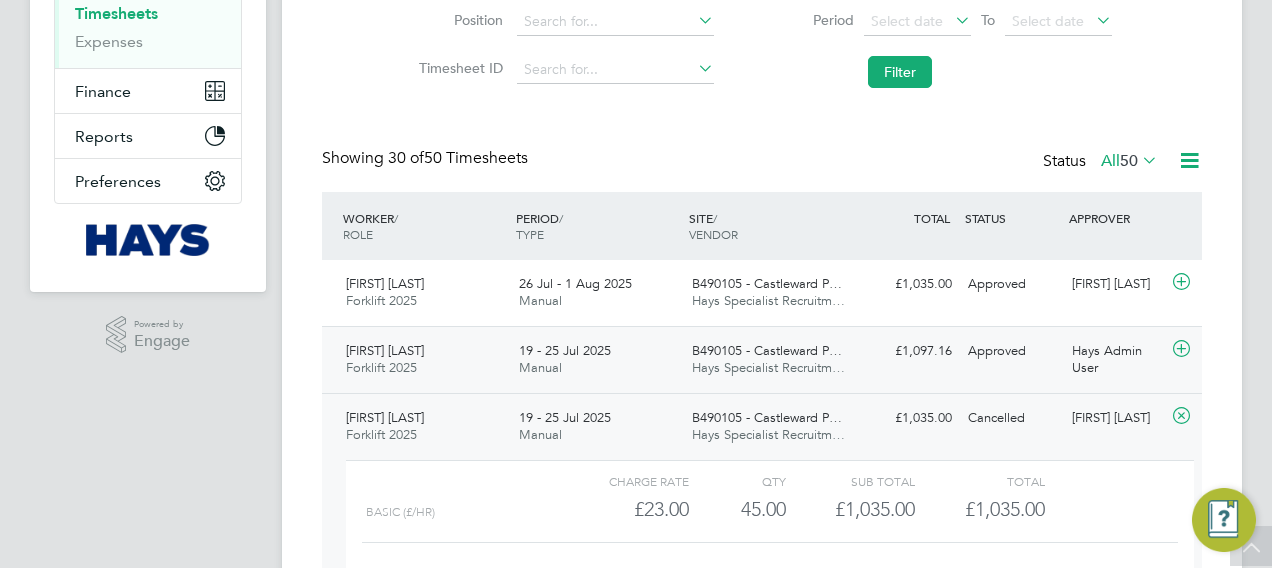 click on "19 - 25 Jul 2025 Manual" 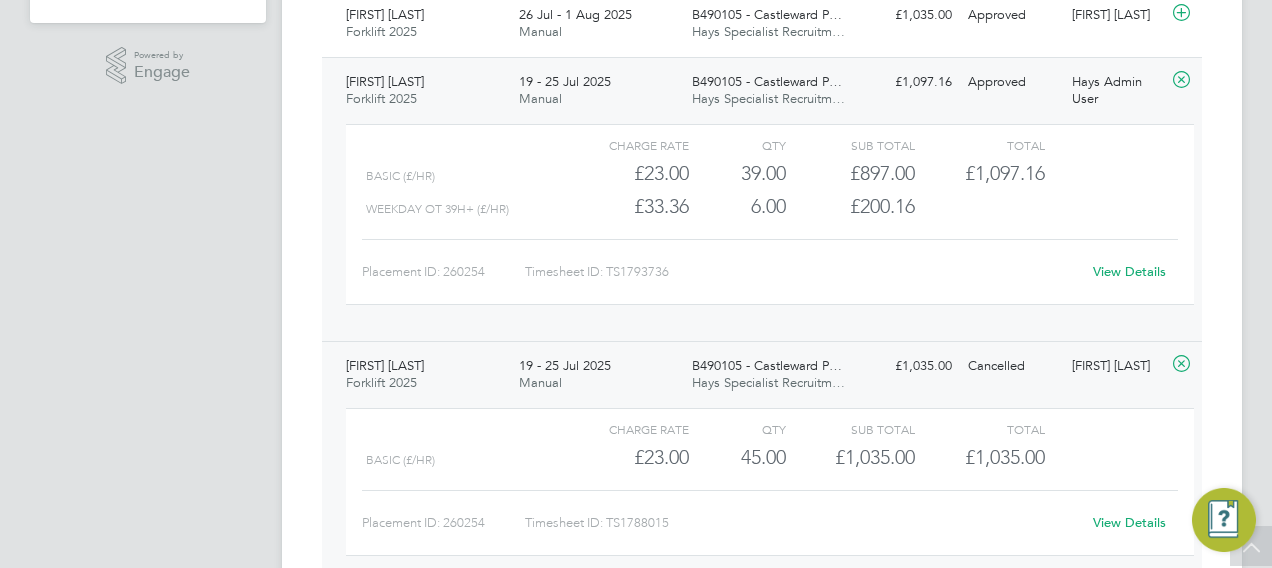 scroll, scrollTop: 0, scrollLeft: 0, axis: both 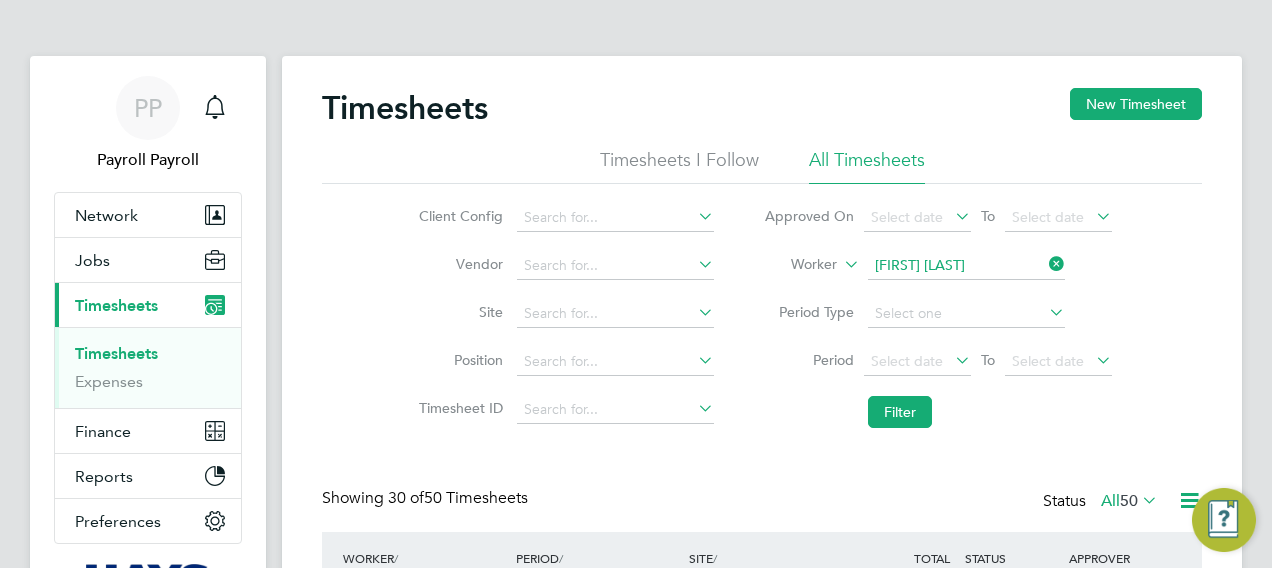 click 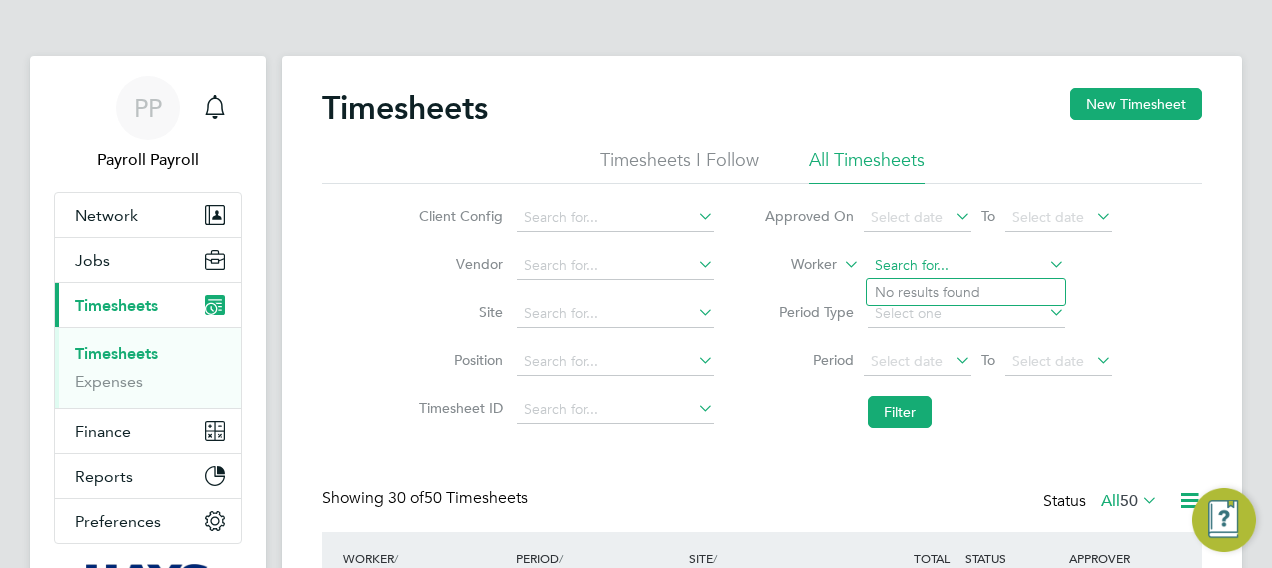 click 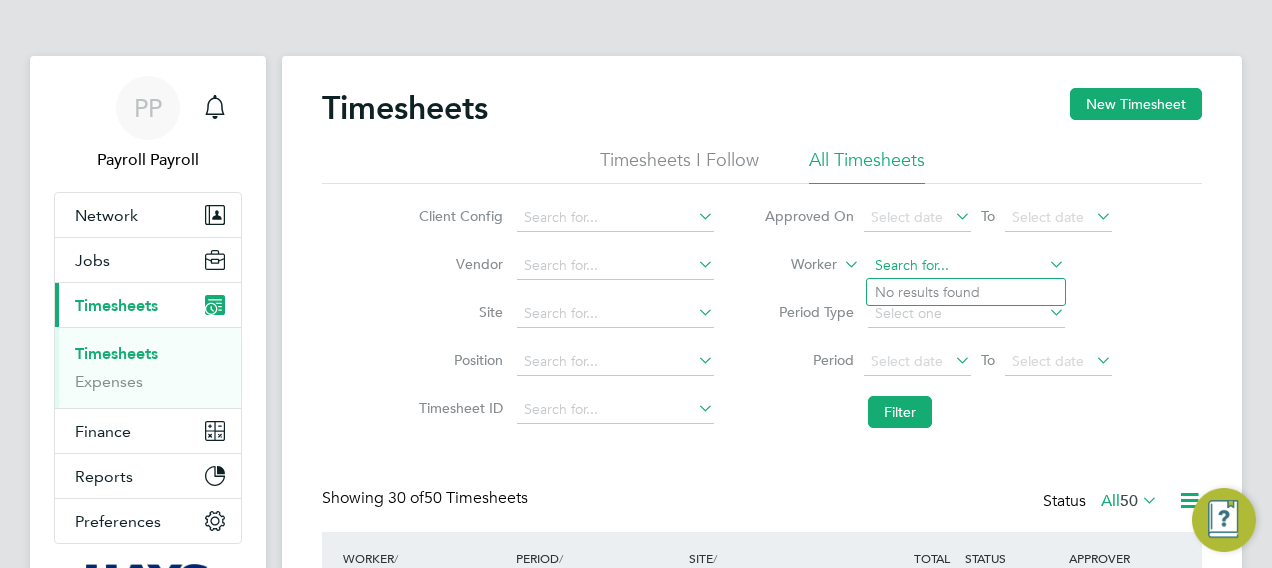 paste on "[FIRST] [LAST]" 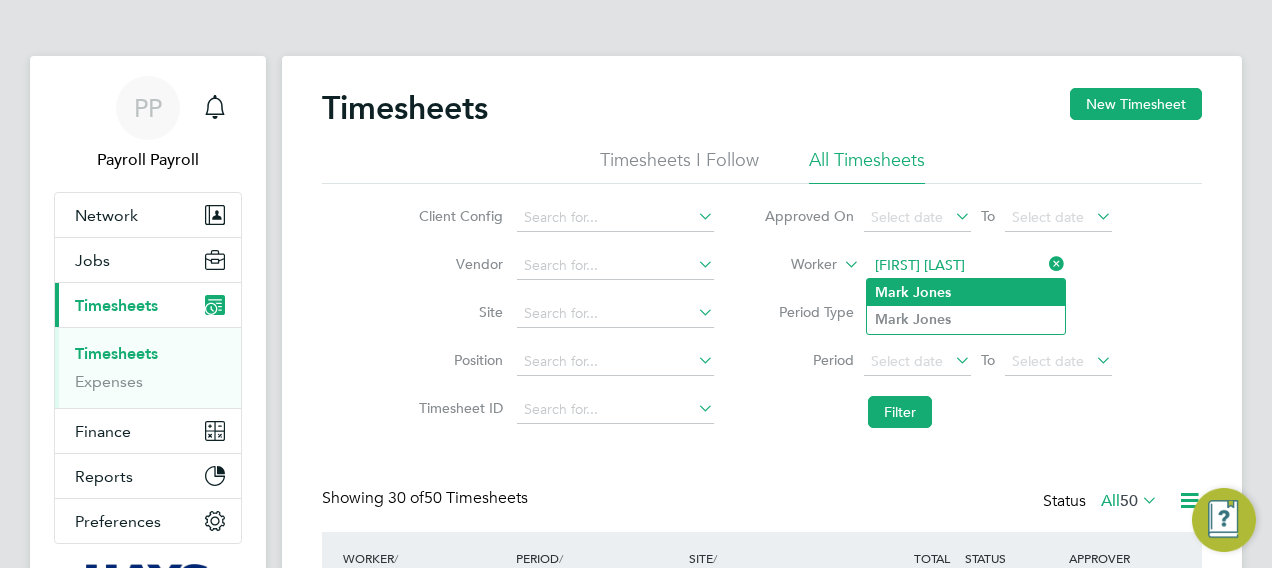 type on "[FIRST] [LAST]" 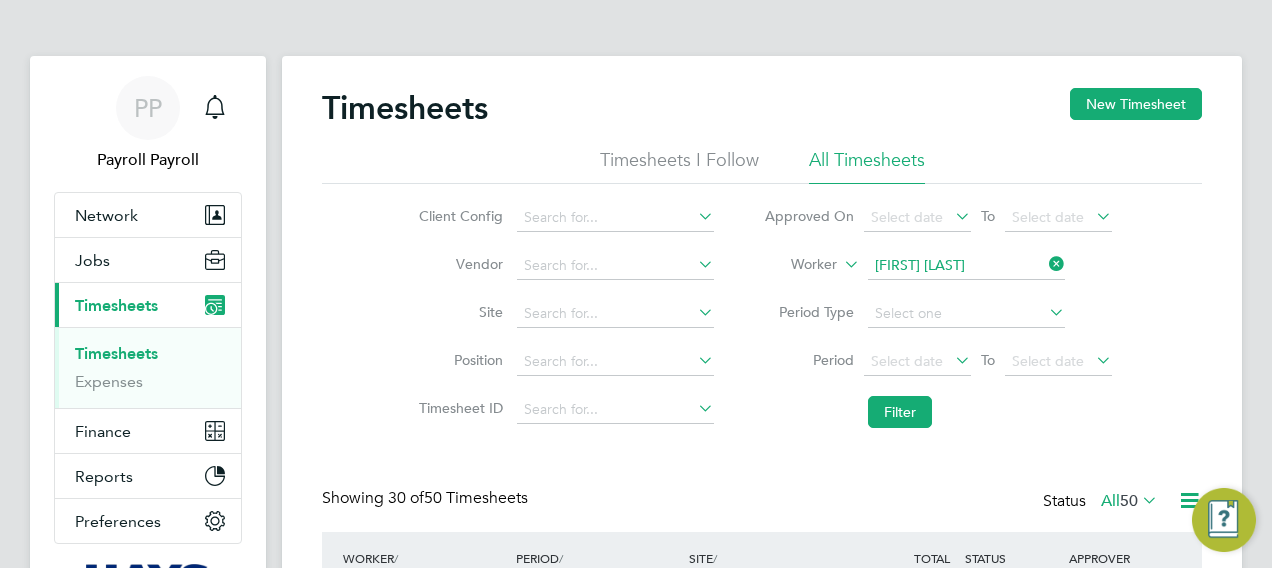click on "Jones" 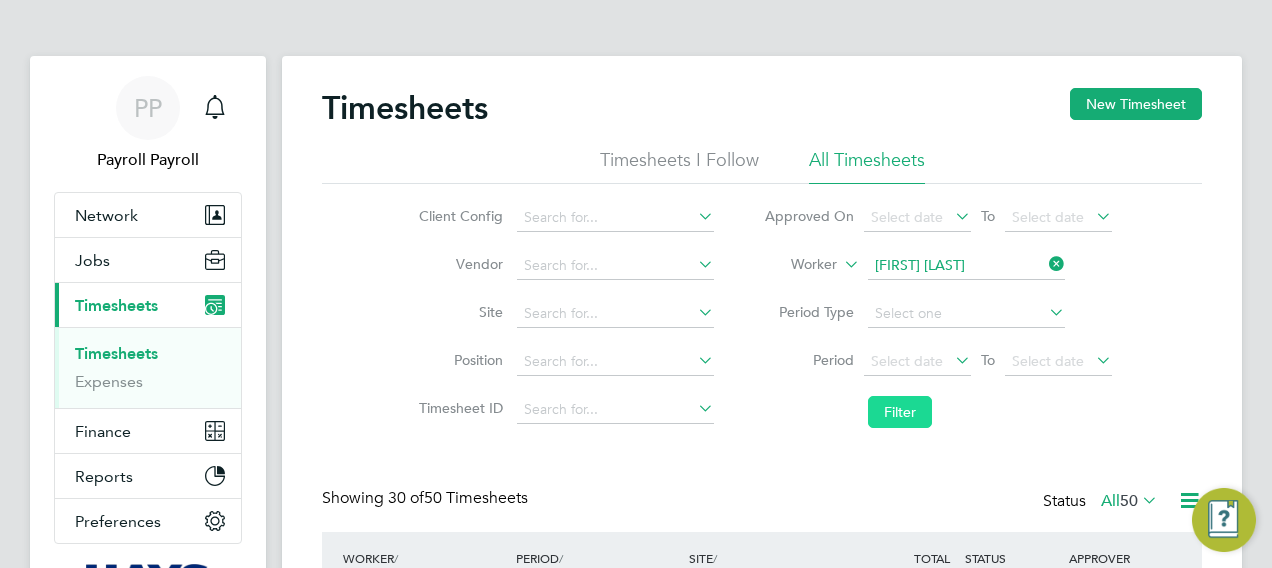 click on "Filter" 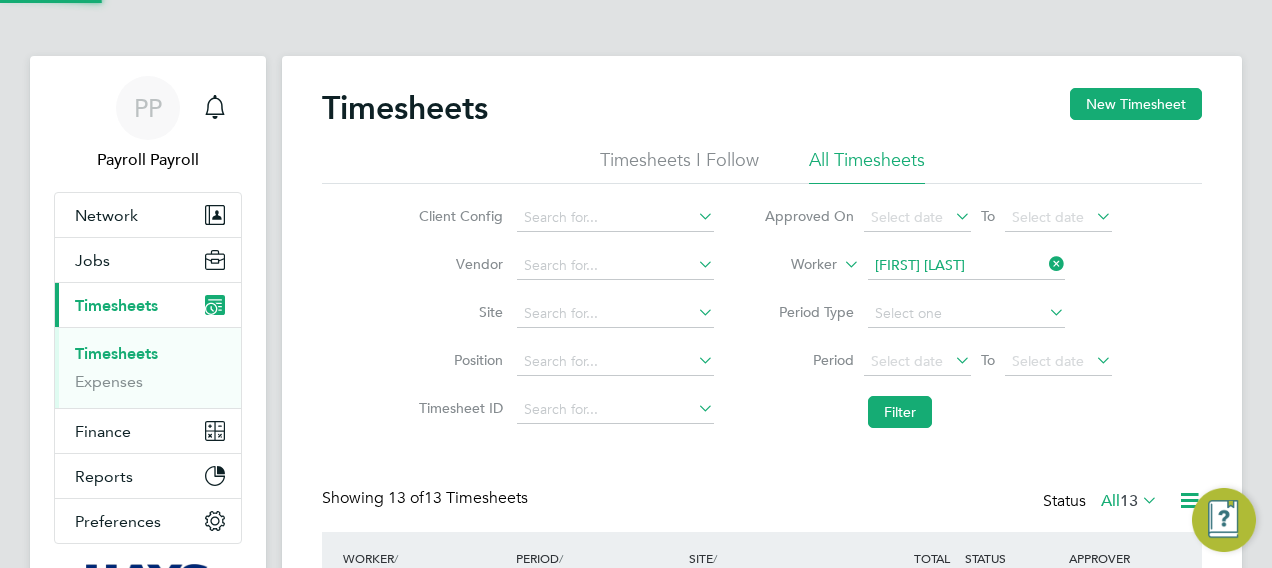 scroll, scrollTop: 10, scrollLeft: 10, axis: both 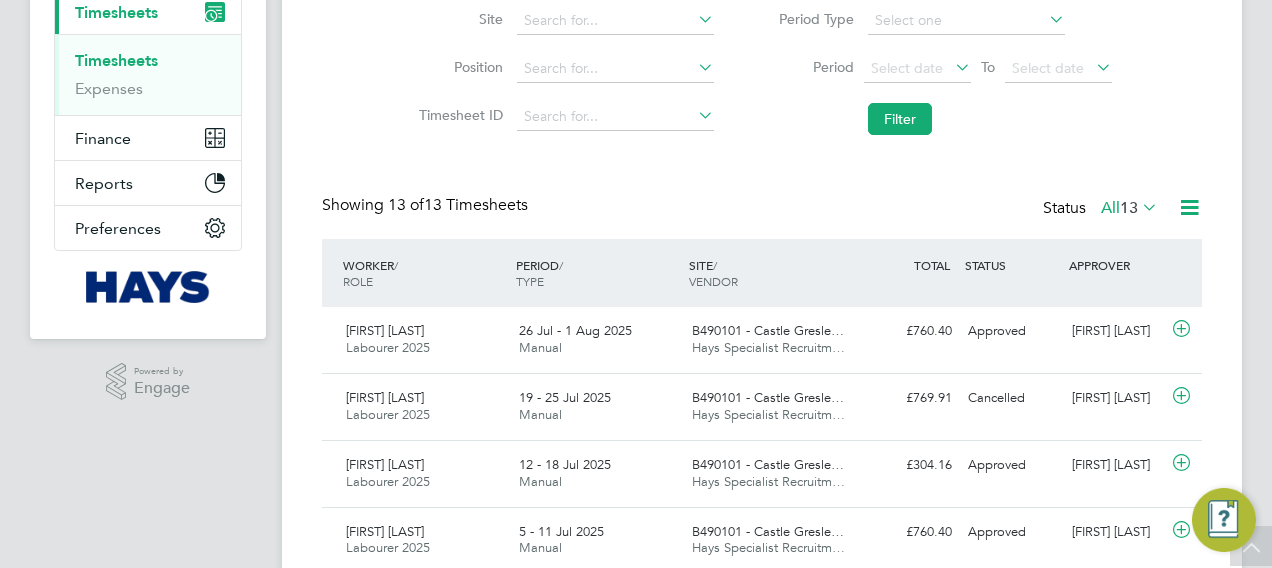 click on "Hays Specialist Recruitm…" 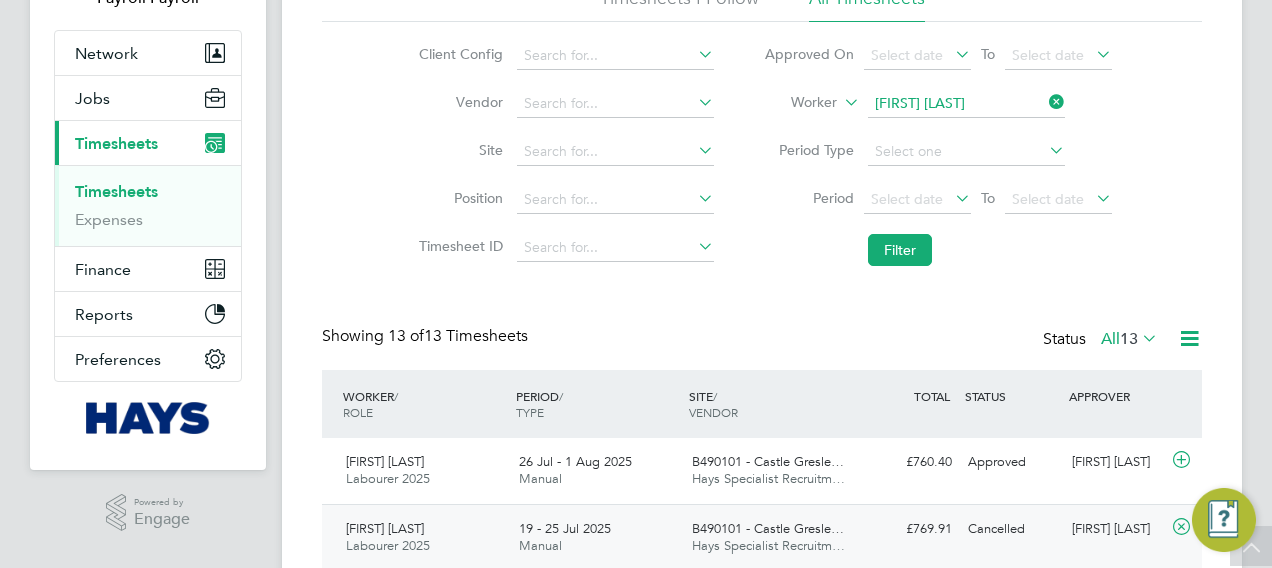 scroll, scrollTop: 0, scrollLeft: 0, axis: both 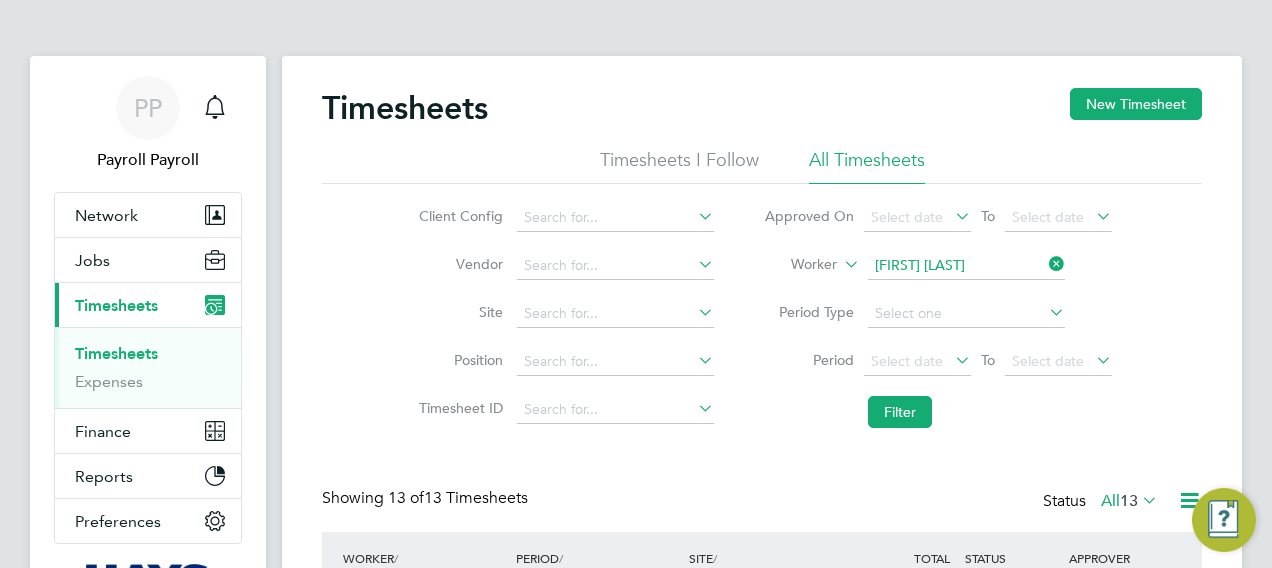 click 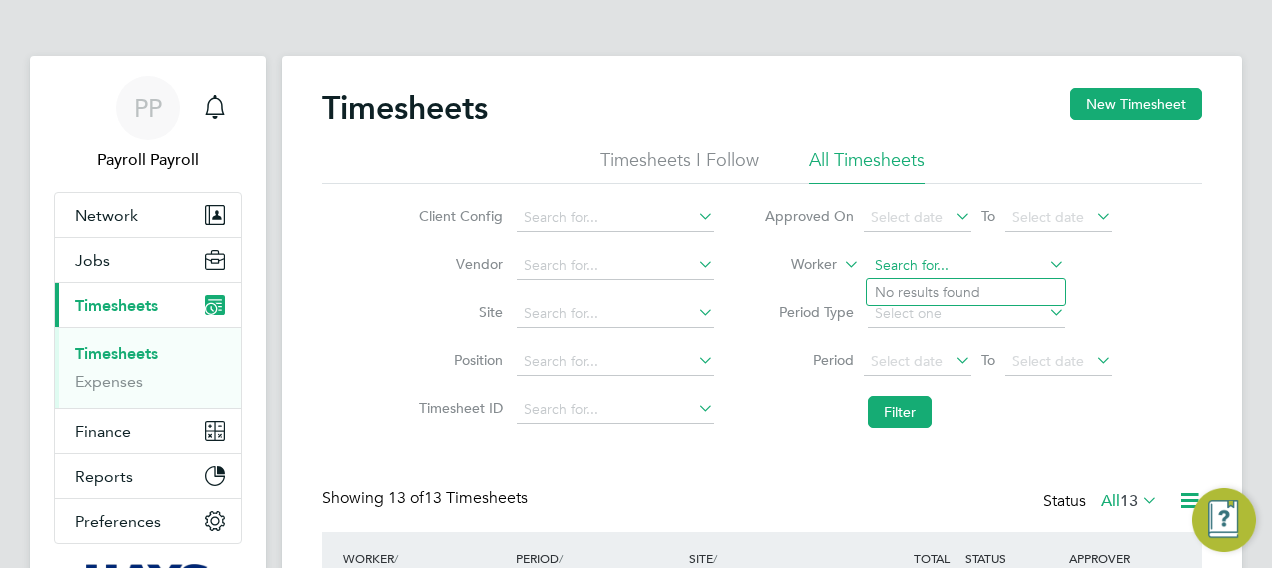 click 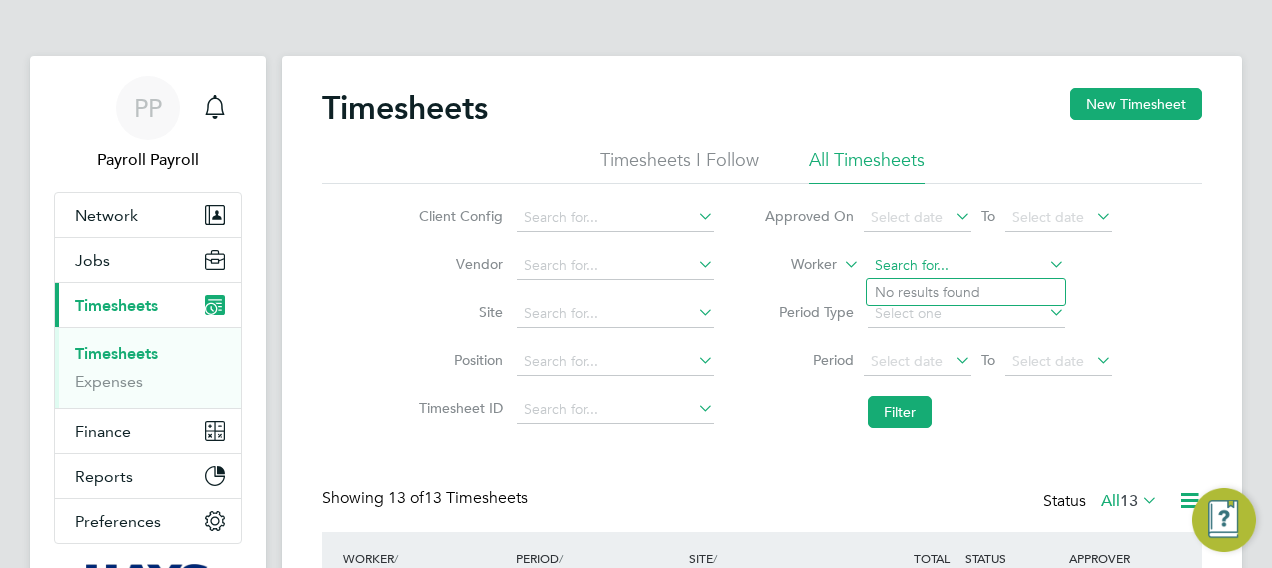 paste on "[FIRST] [LAST]" 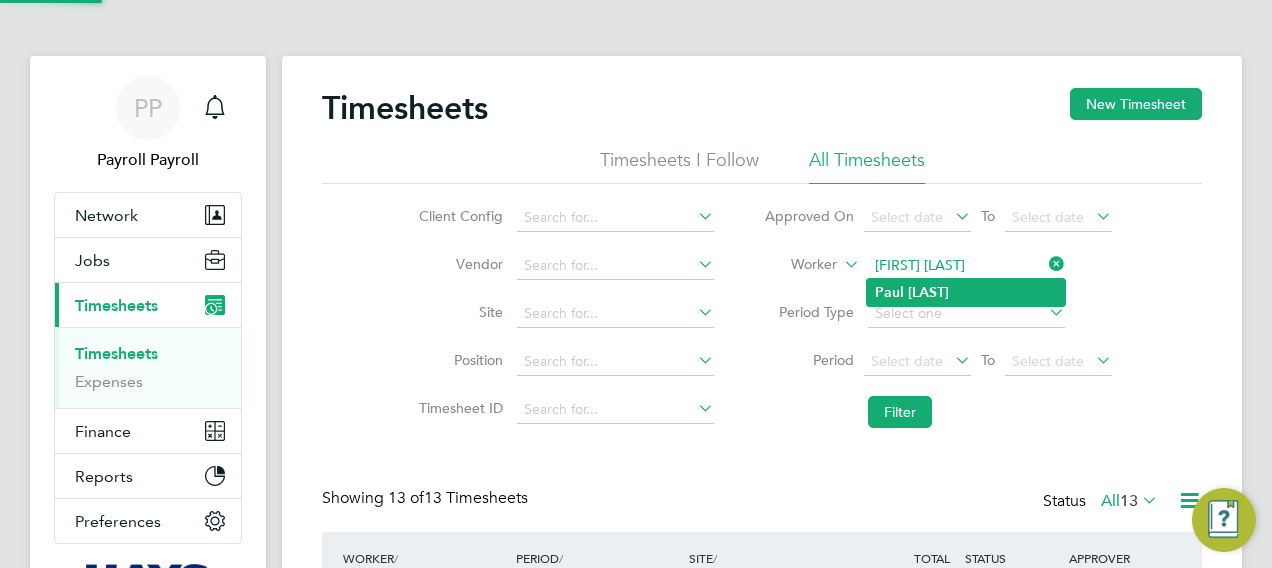 type on "[FIRST] [LAST]" 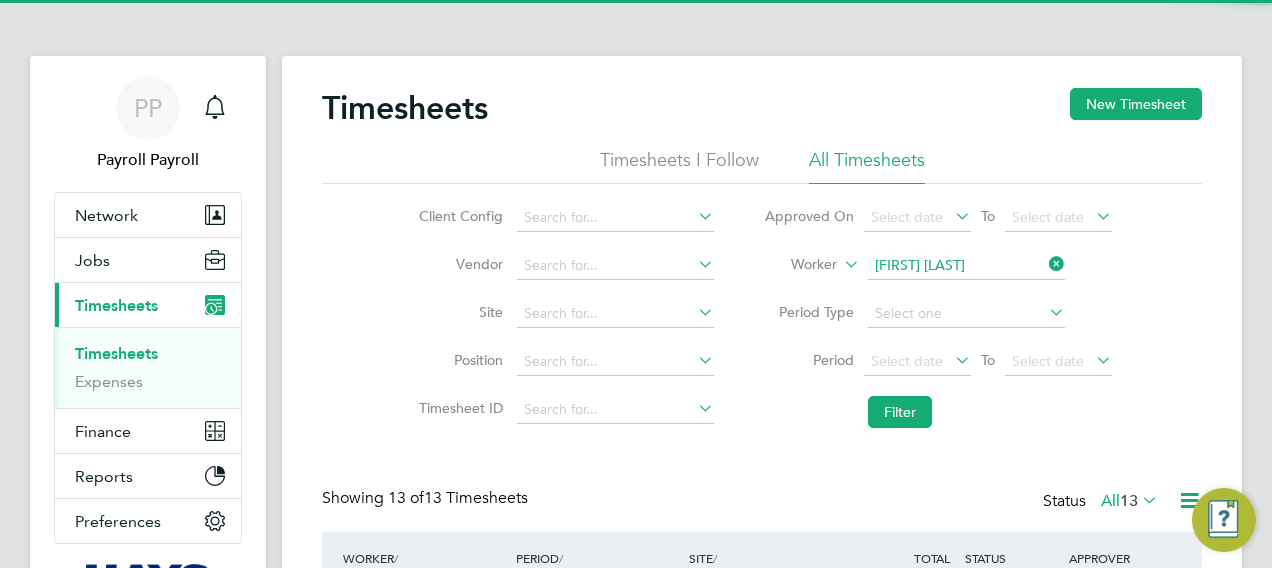 click on "[LAST]" 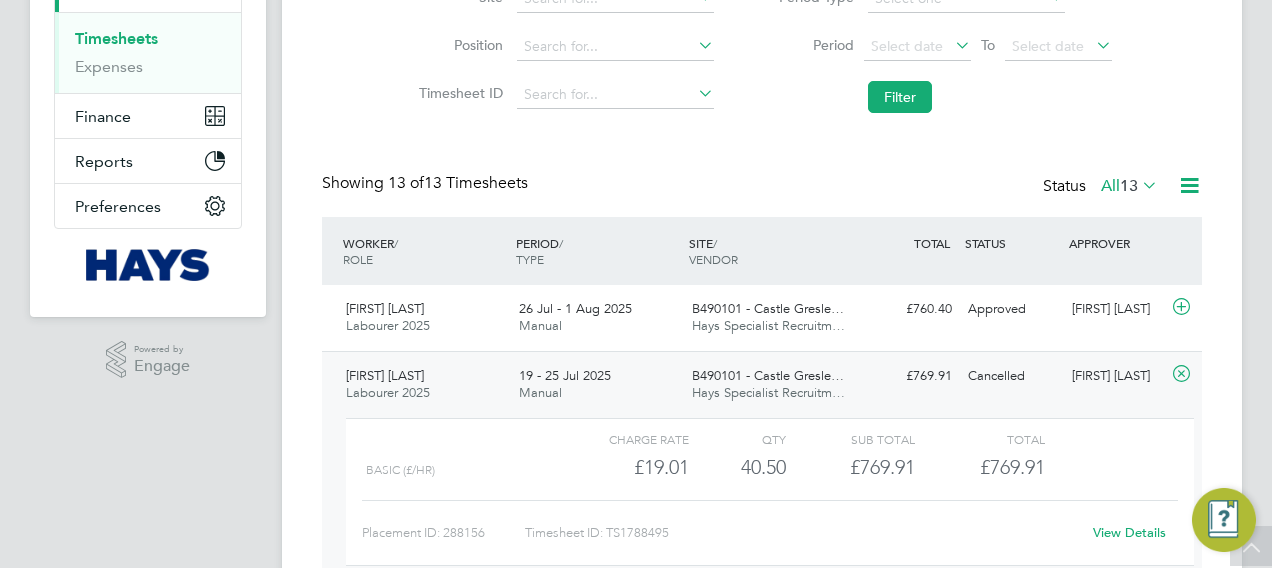 scroll, scrollTop: 0, scrollLeft: 0, axis: both 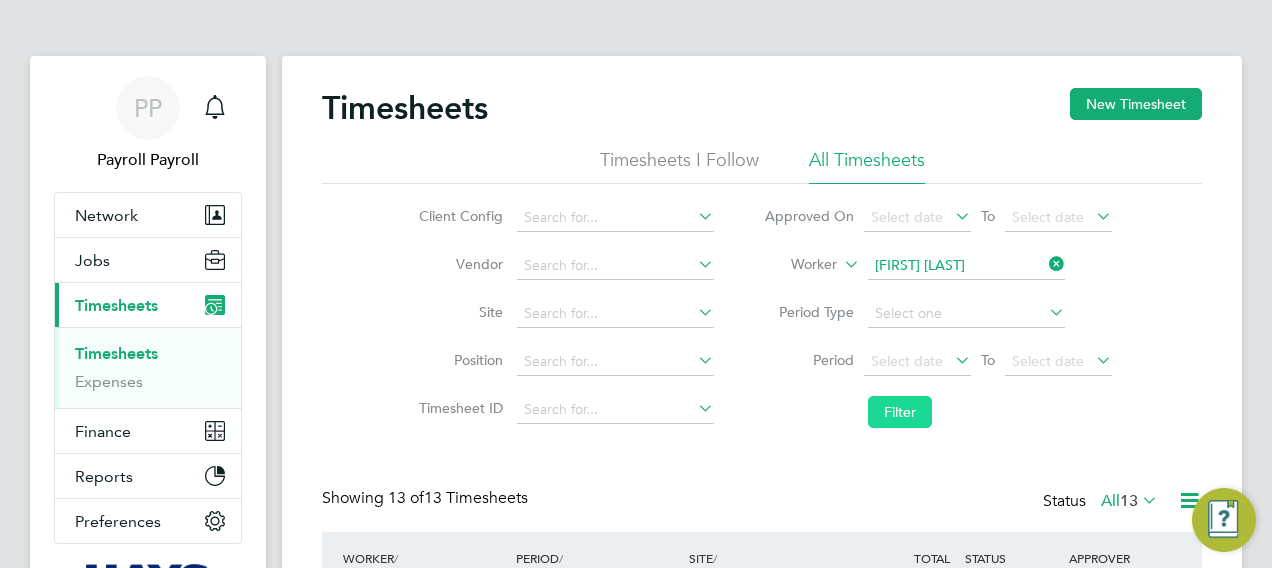 click on "Filter" 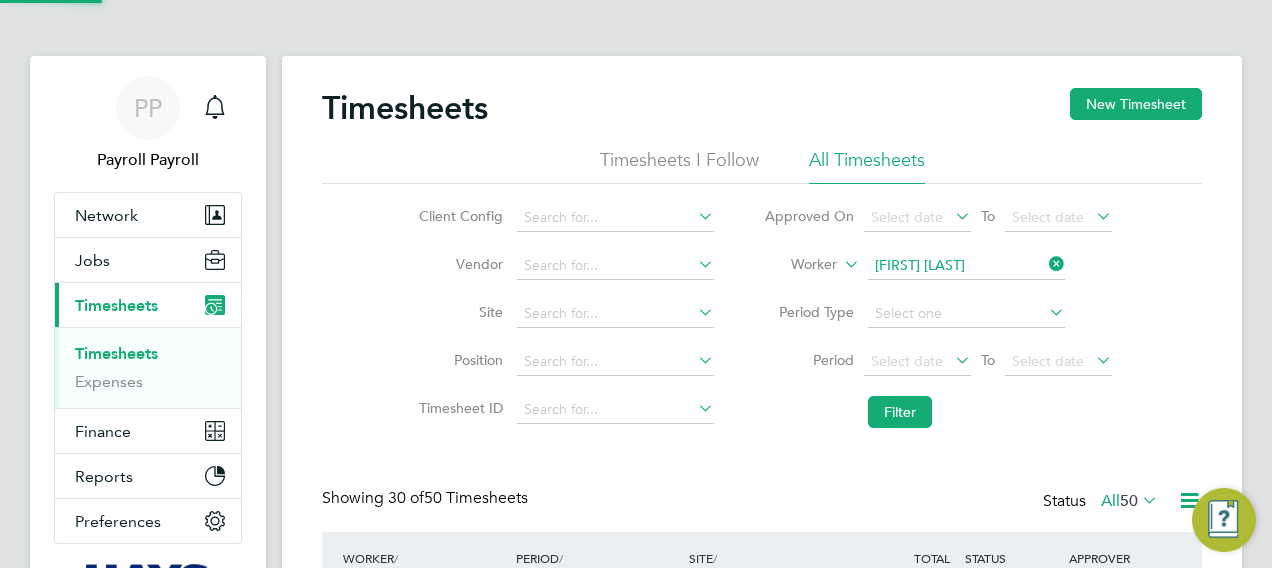 scroll, scrollTop: 10, scrollLeft: 10, axis: both 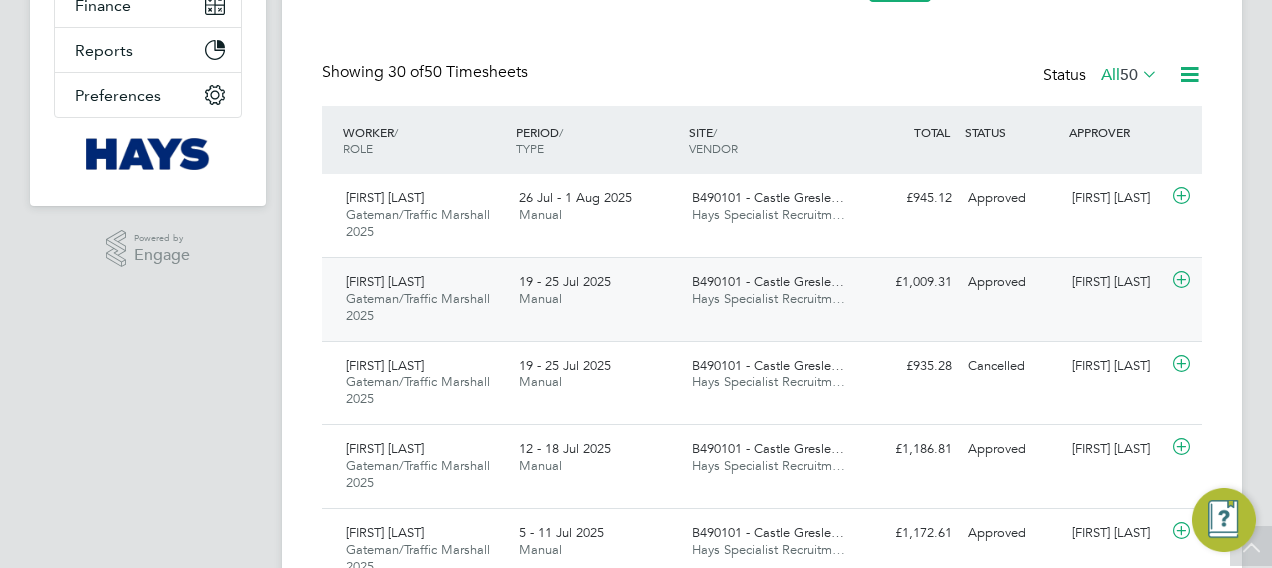 click on "Paul Noon Gateman/Traffic Marshall 2025   19 - 25 Jul 2025 19 - 25 Jul 2025 Manual B490101 - Castle Gresle… Hays Specialist Recruitm… £1,009.31 Approved Approved Brian Sheerin" 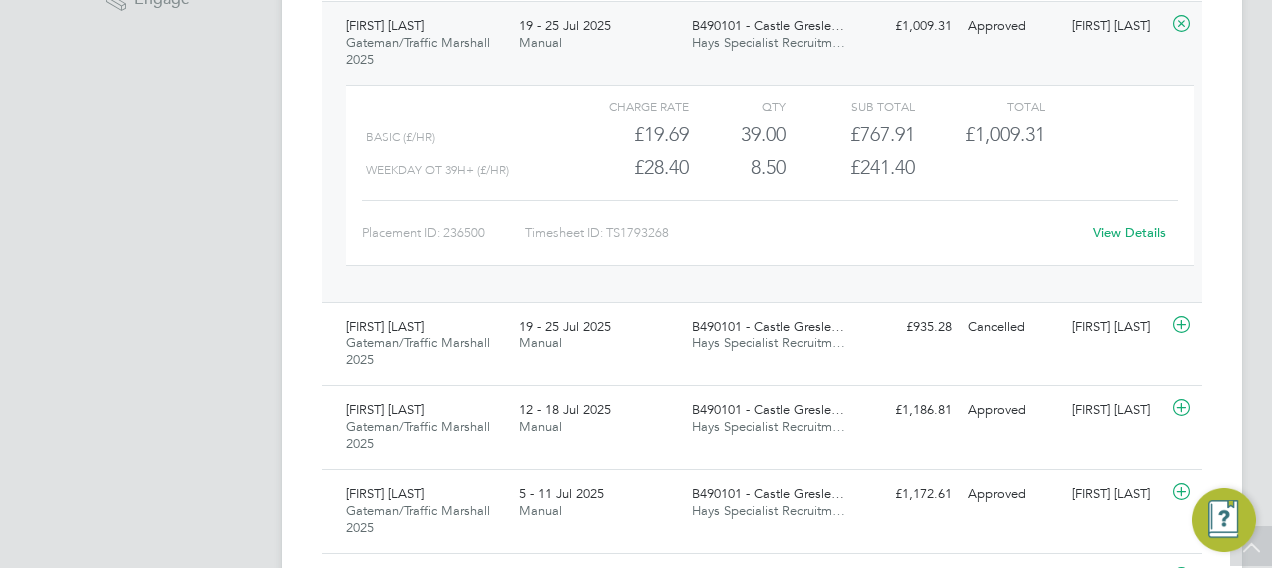 click on "19 - 25 Jul 2025 Manual" 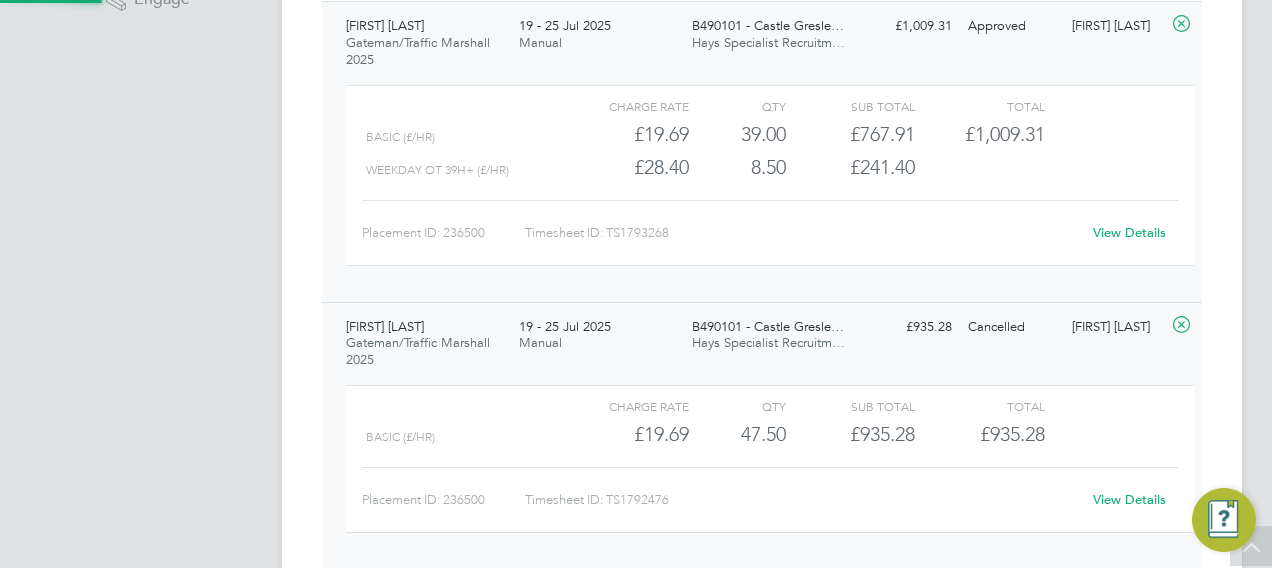 click on "19 - 25 Jul 2025 Manual" 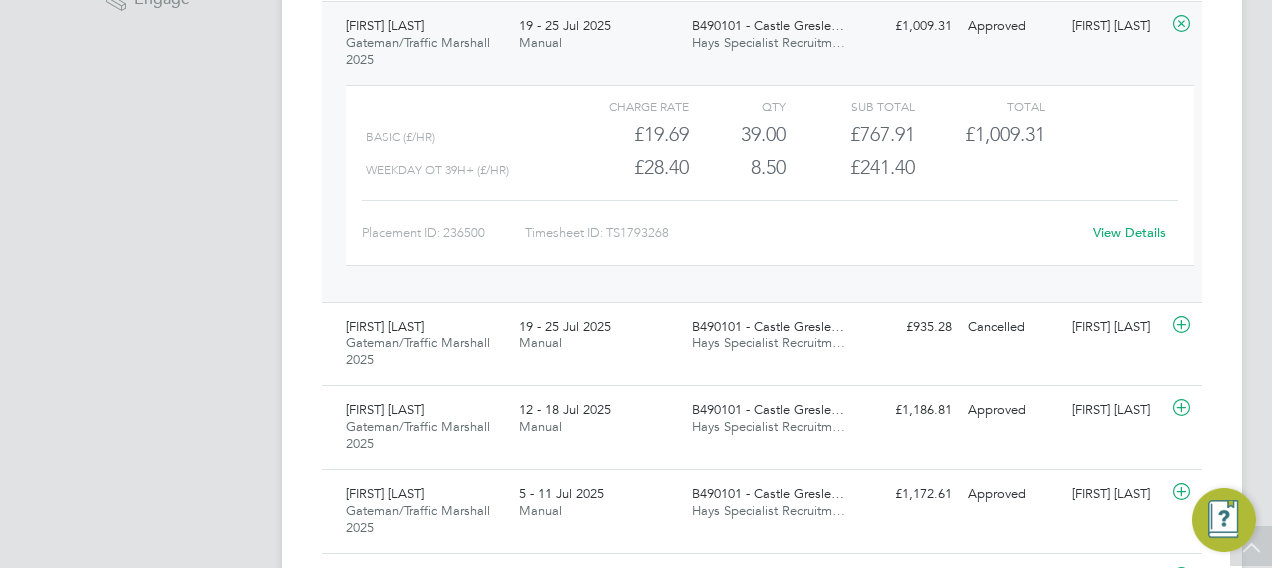 click on "19 - 25 Jul 2025 Manual" 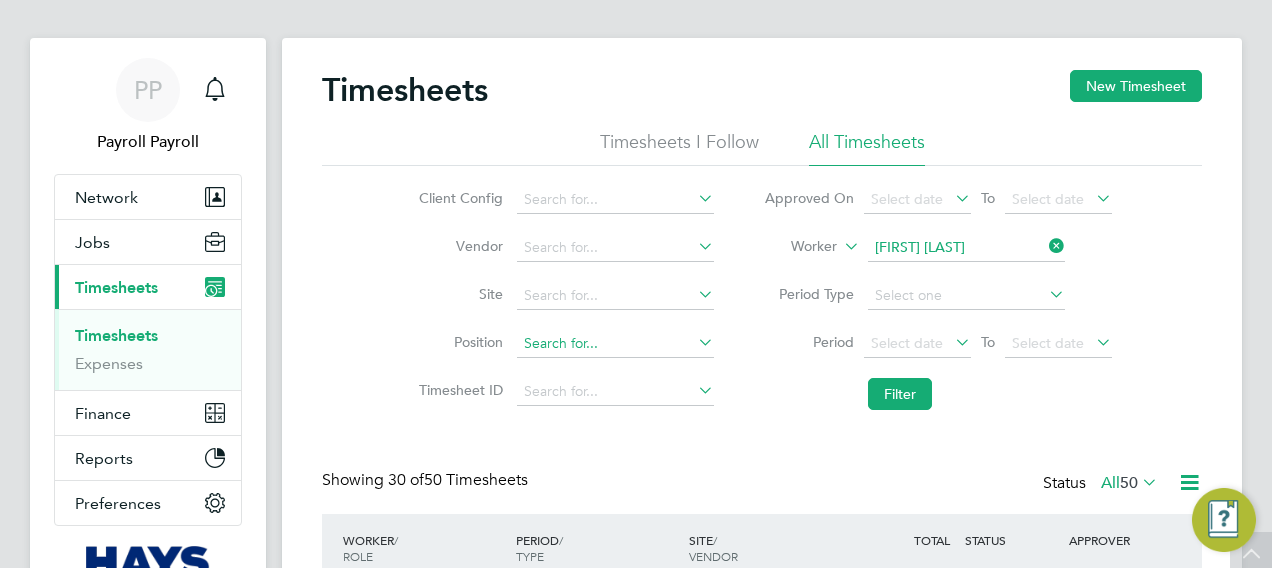 scroll, scrollTop: 11, scrollLeft: 0, axis: vertical 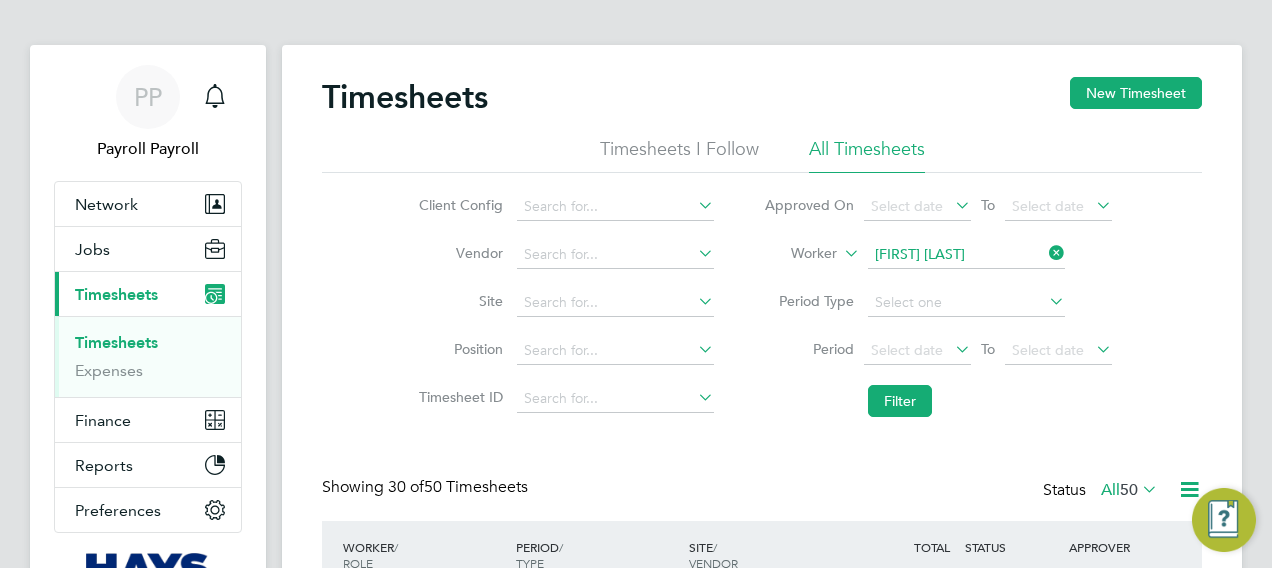 click 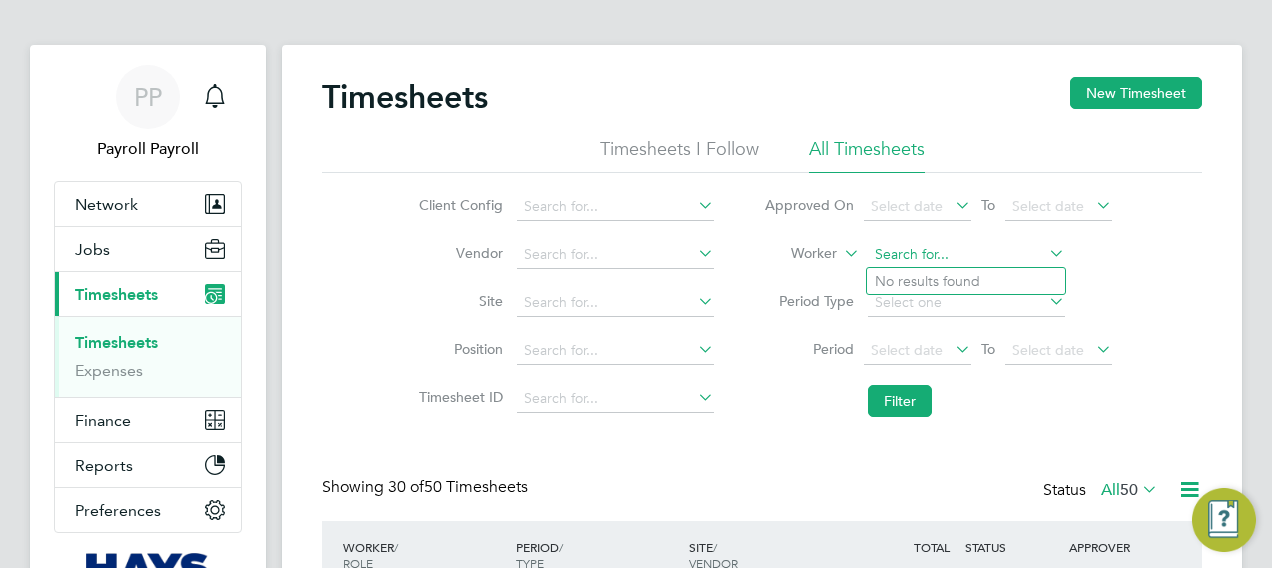 click 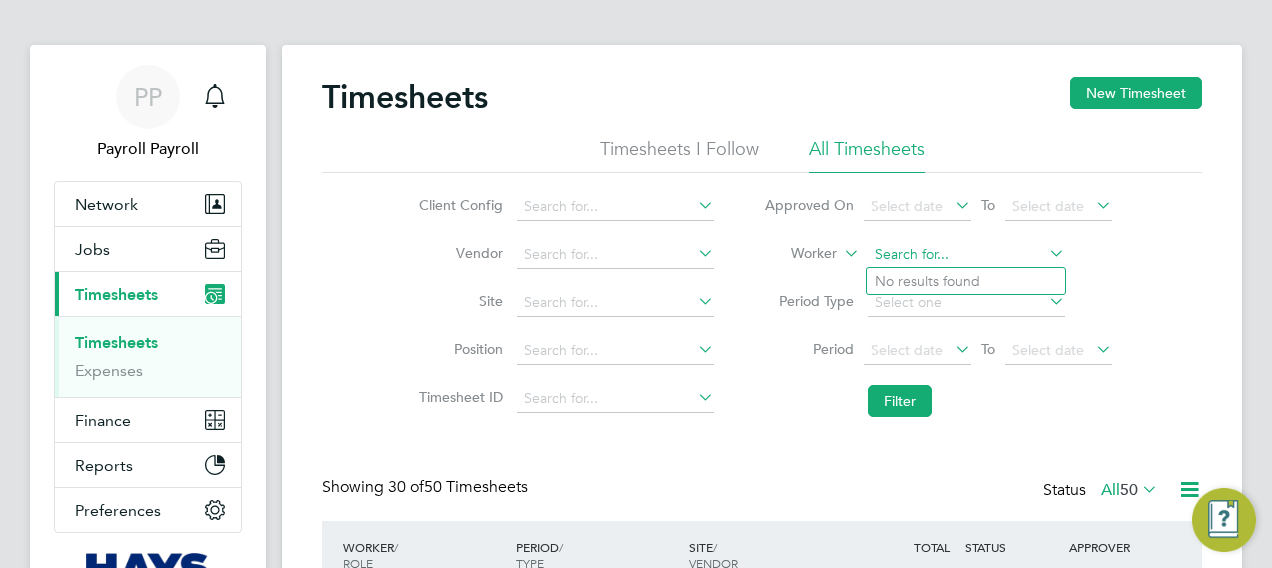 paste on "[LAST] [LAST]" 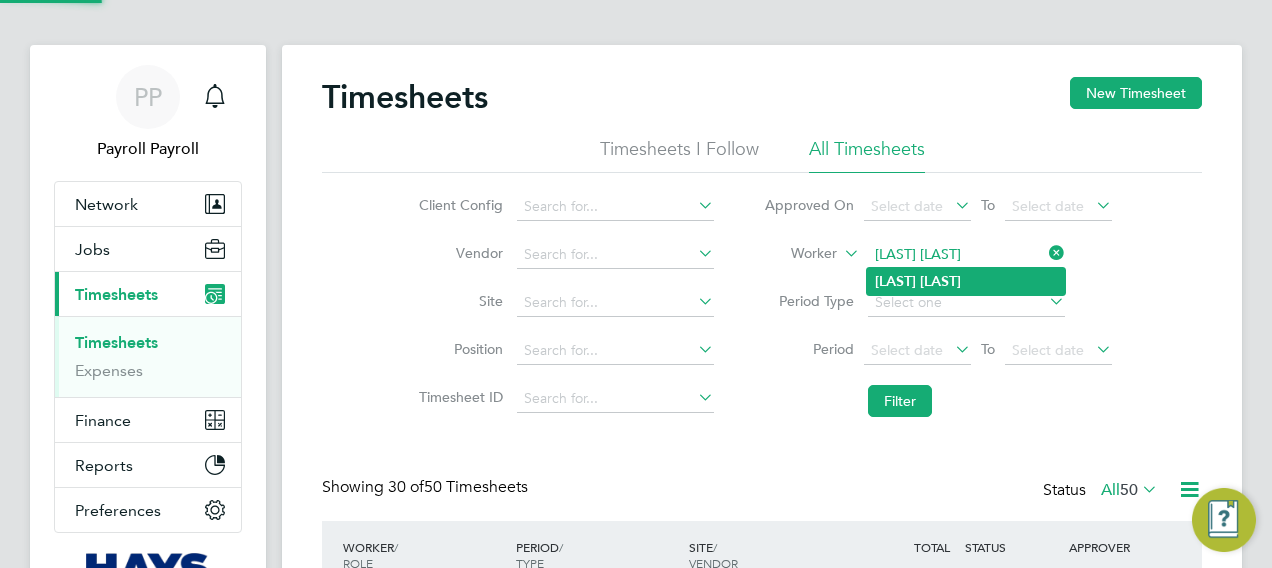 type on "[LAST] [LAST]" 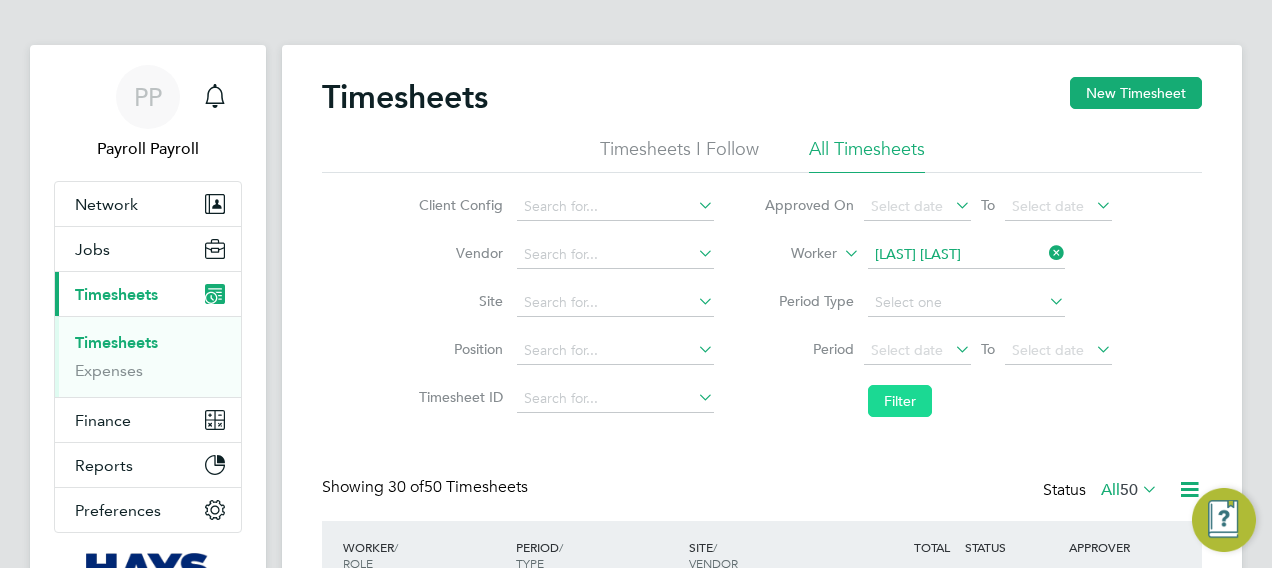 click on "Filter" 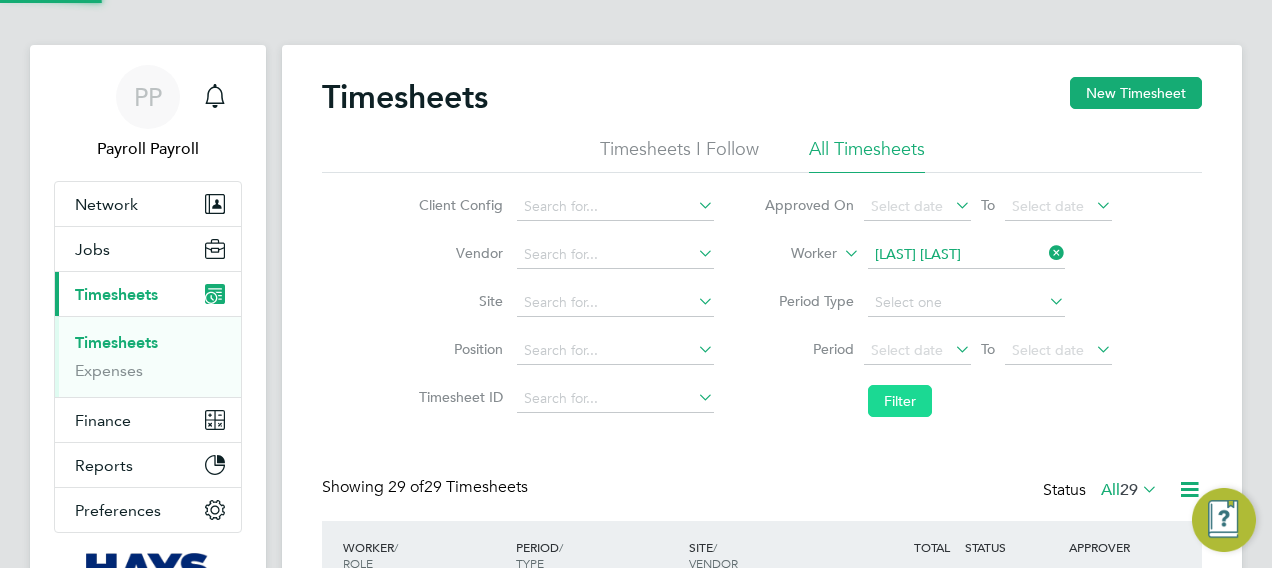 scroll, scrollTop: 10, scrollLeft: 10, axis: both 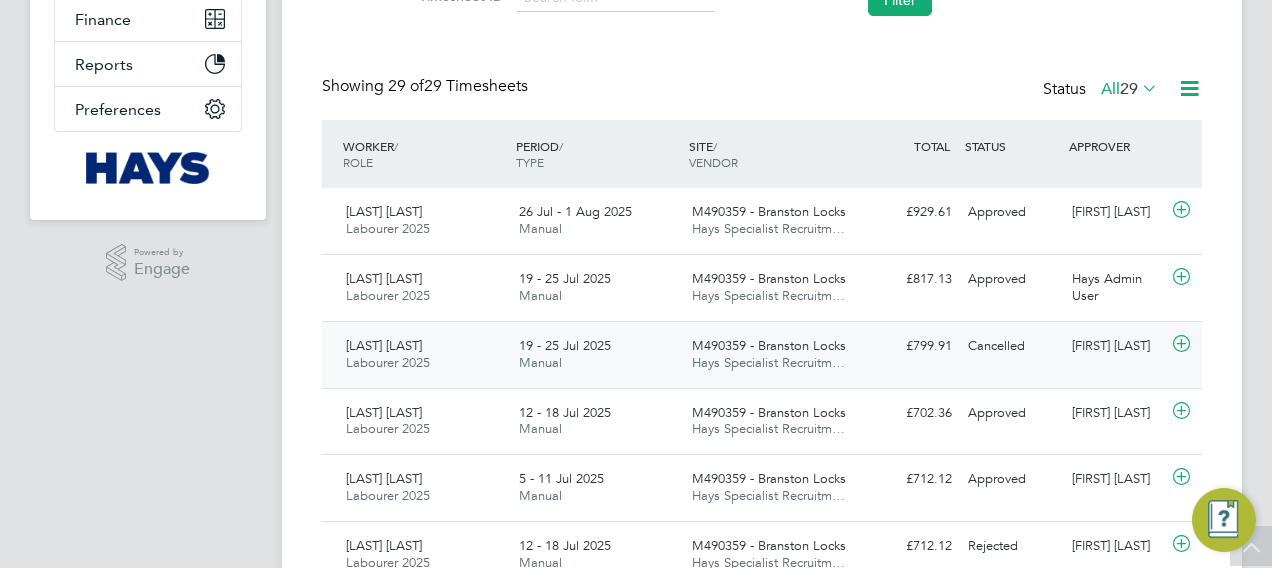 click on "19 - 25 Jul 2025 Manual" 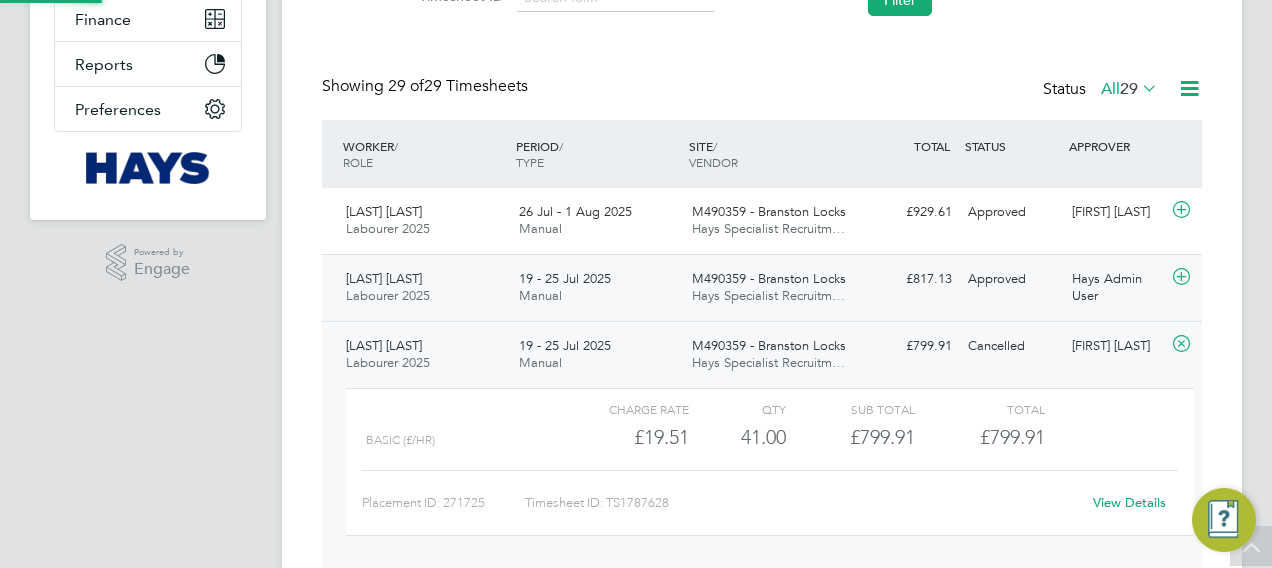 click on "19 - 25 Jul 2025 Manual" 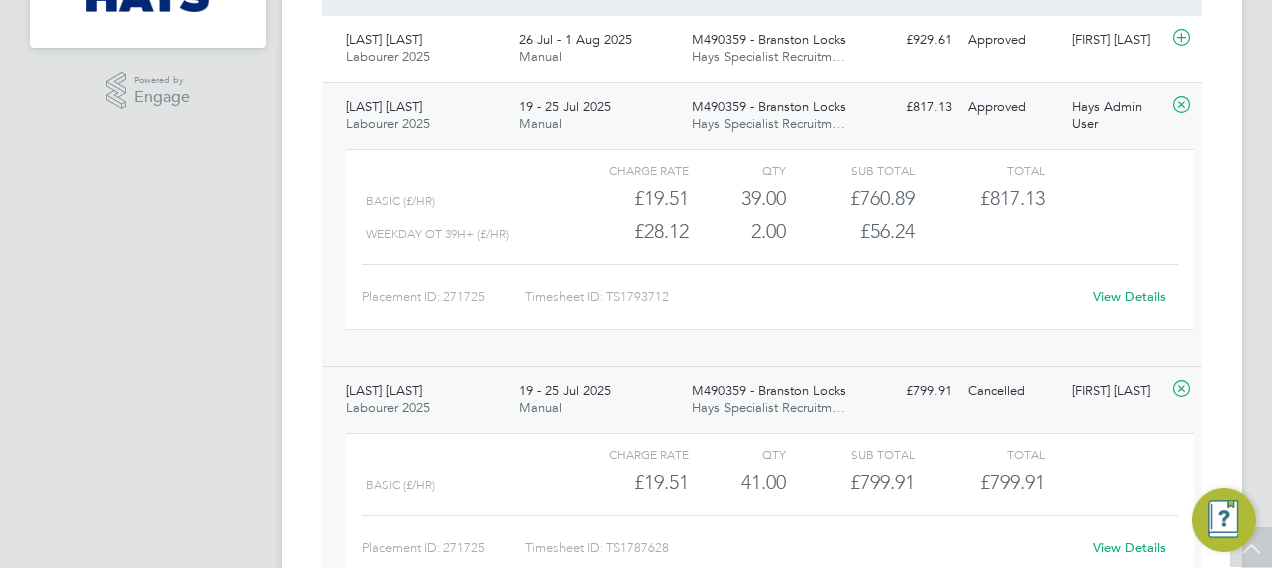 scroll, scrollTop: 20, scrollLeft: 0, axis: vertical 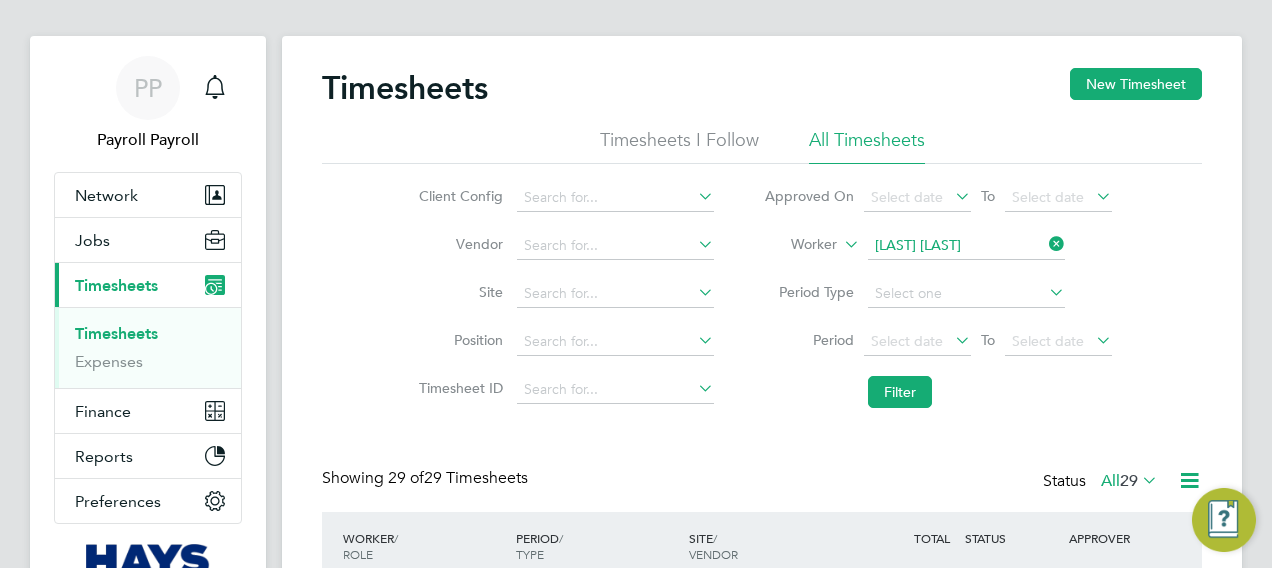 click 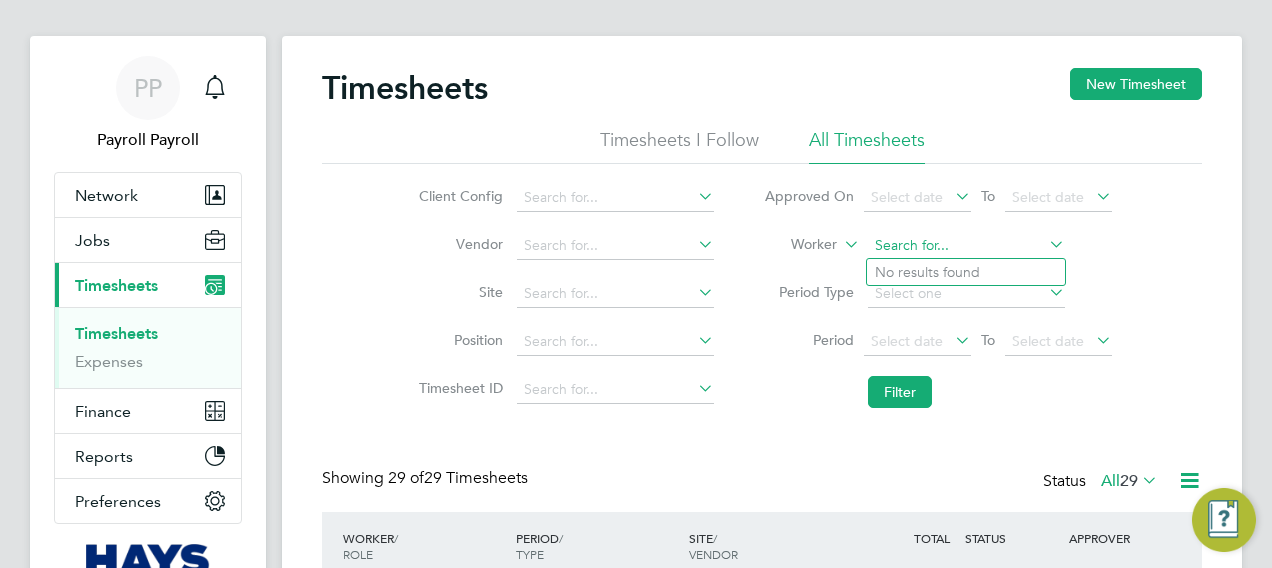 click 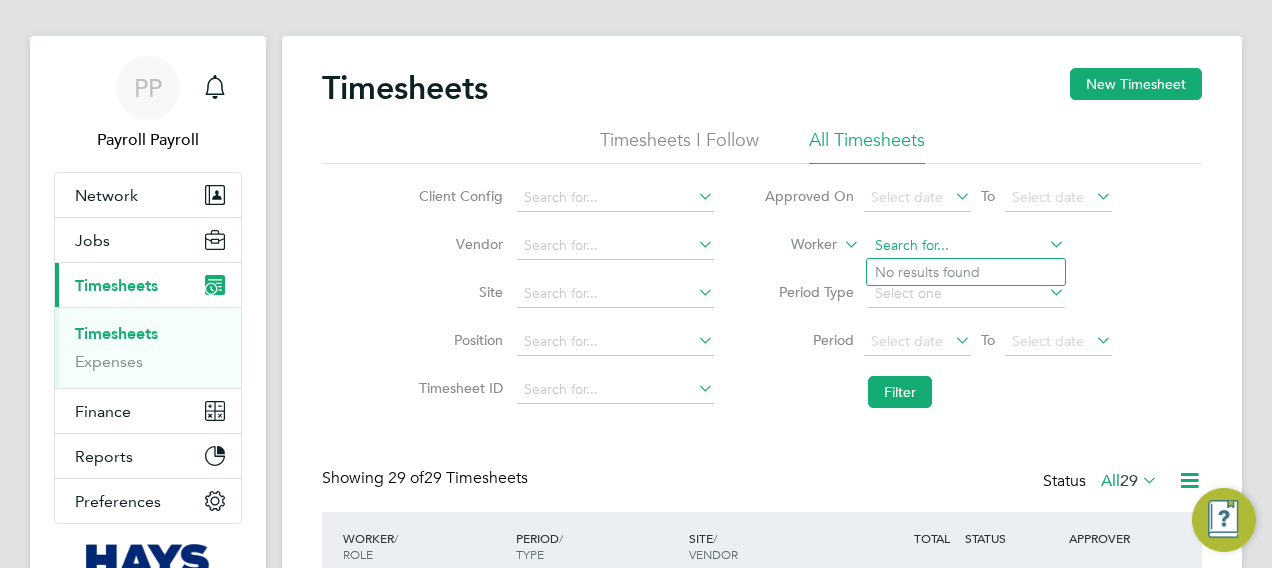 paste on "[FIRST] [LAST]" 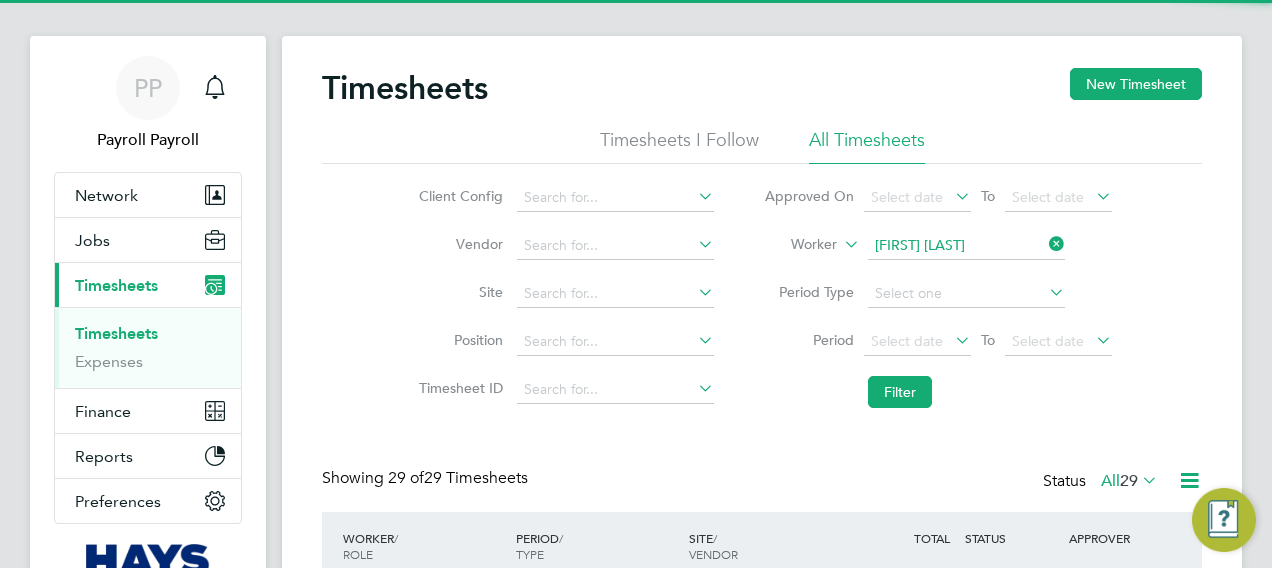 click on "Bi" 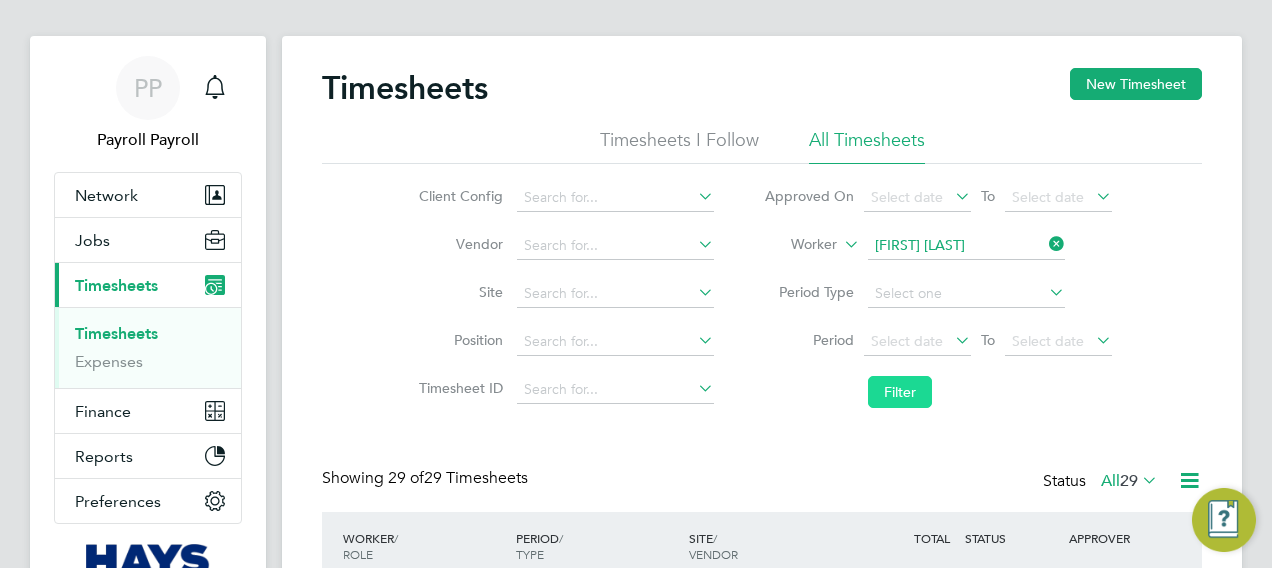 click on "Filter" 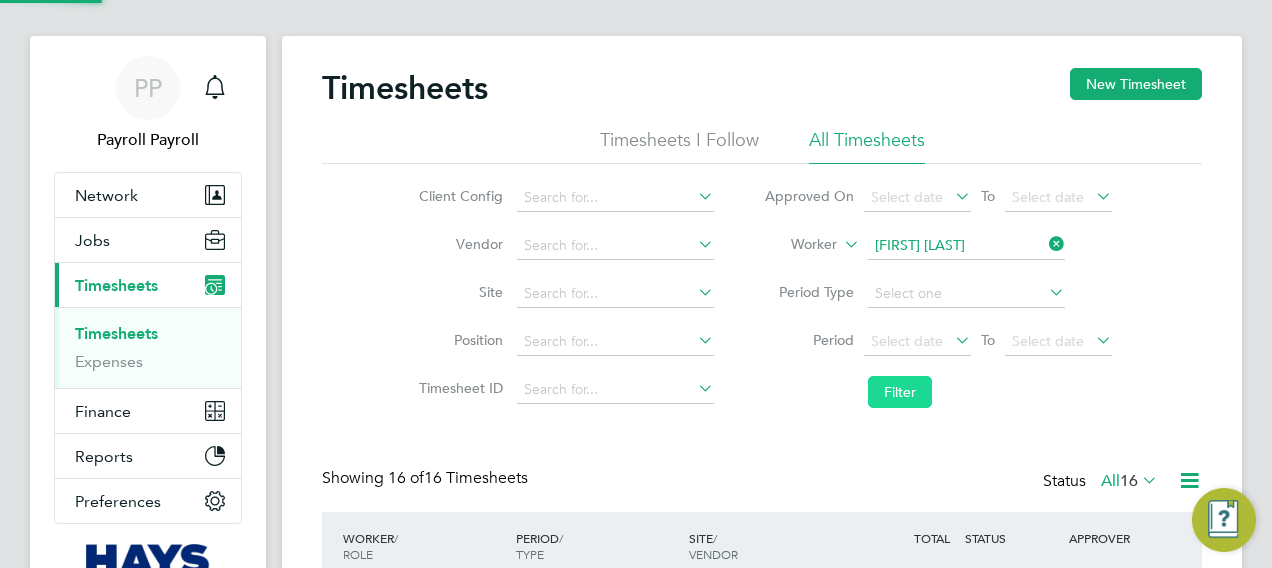 scroll, scrollTop: 10, scrollLeft: 10, axis: both 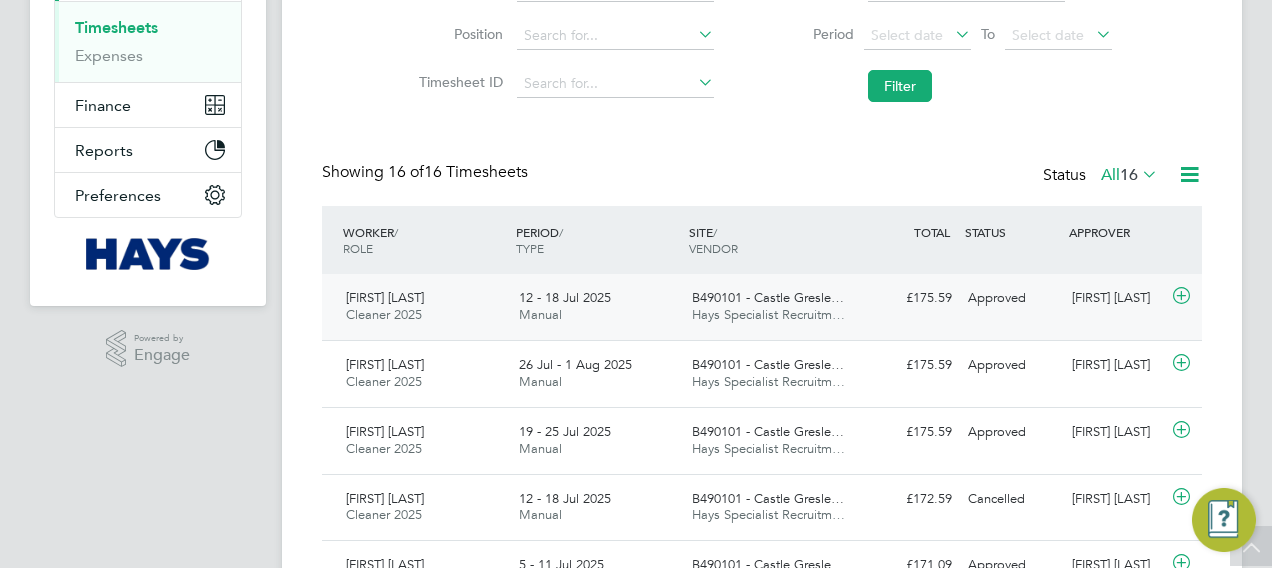 click on "12 - 18 Jul 2025 Manual" 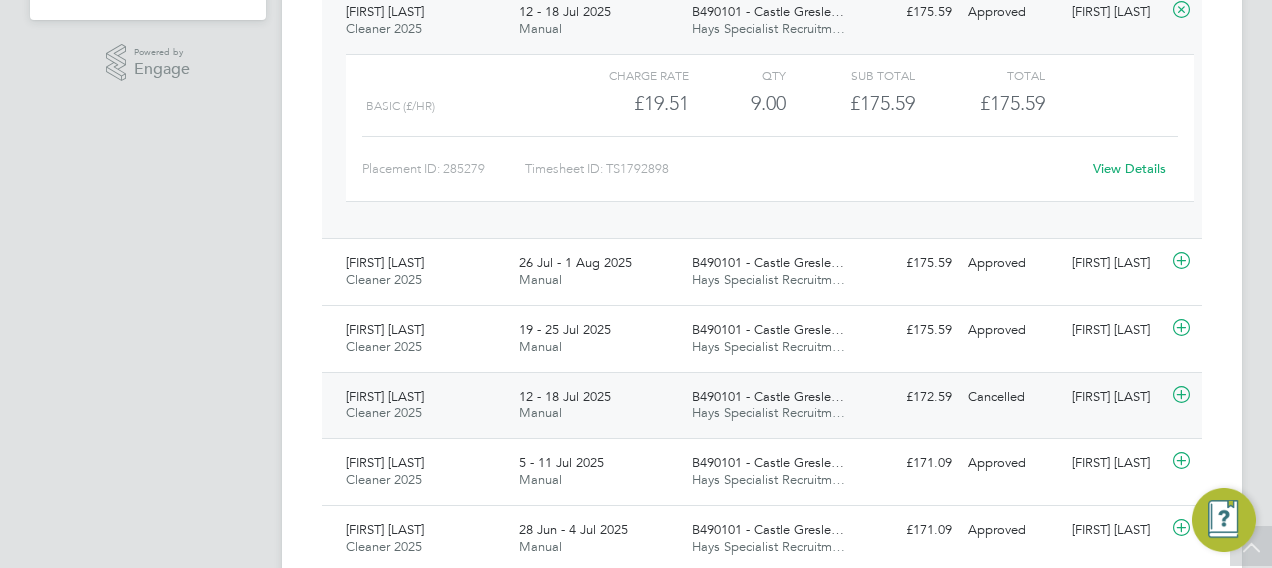 click on "Manual" 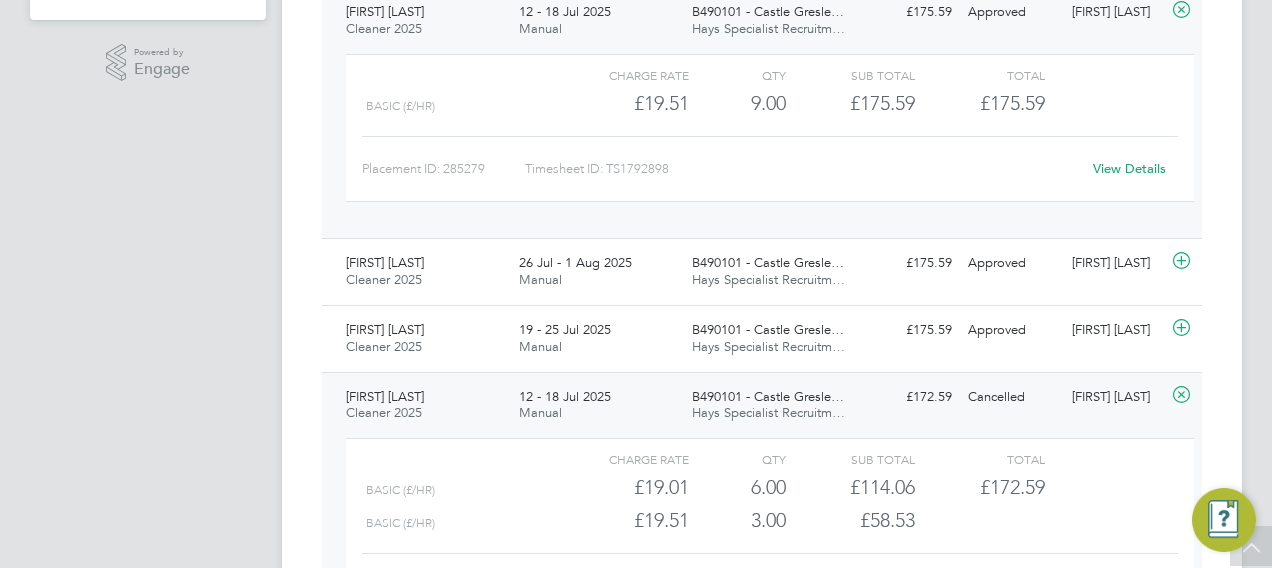 scroll, scrollTop: 0, scrollLeft: 0, axis: both 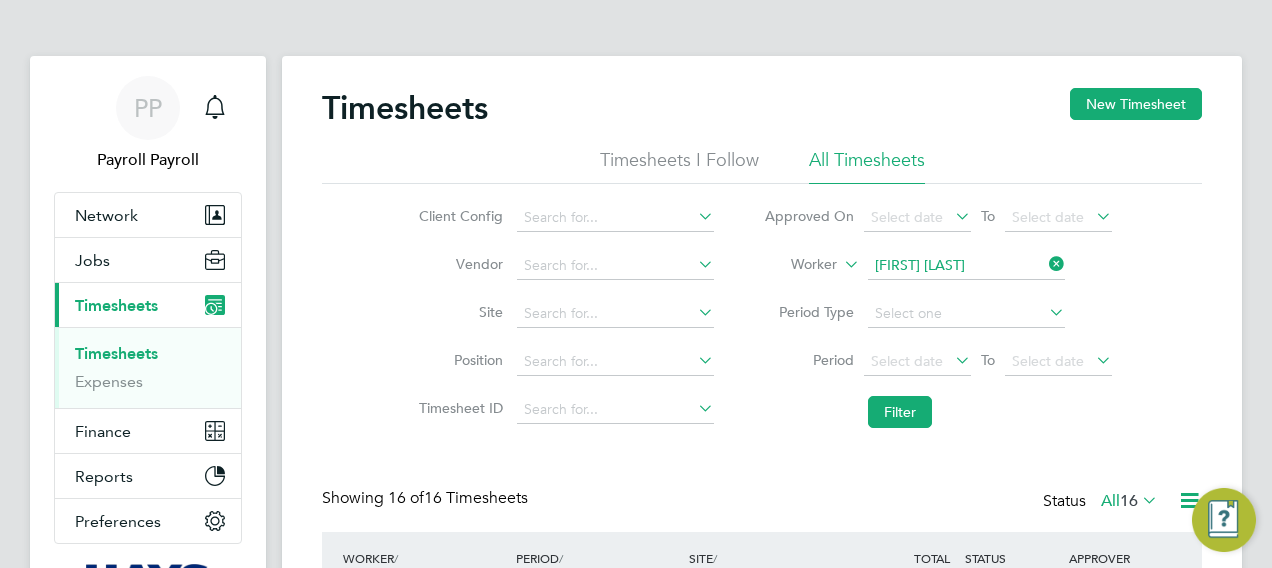 click 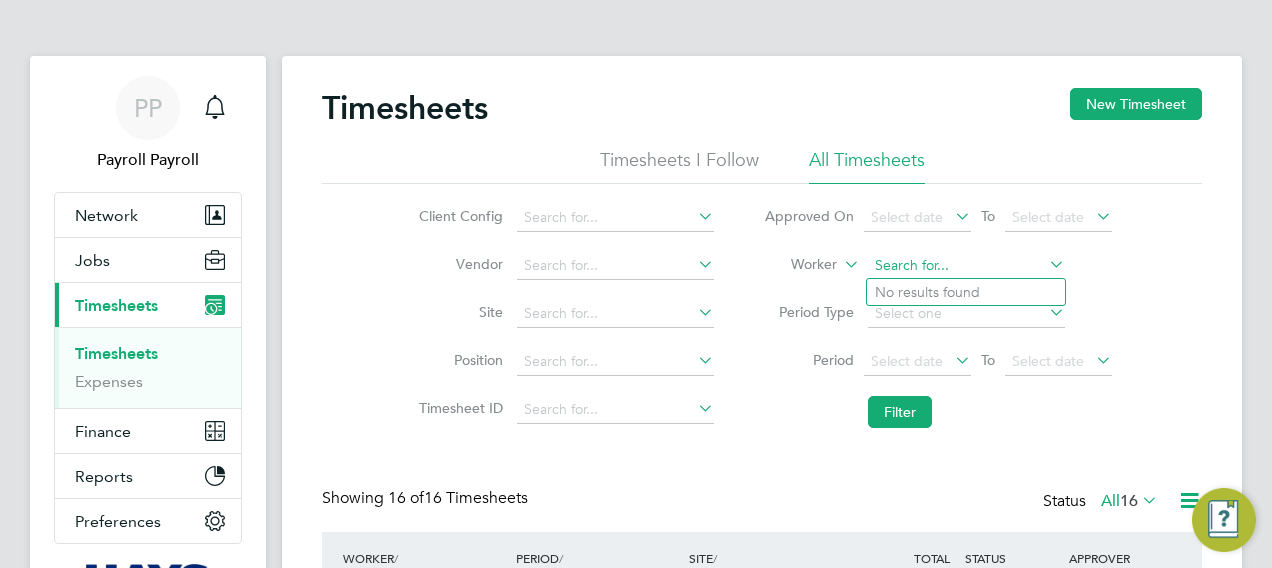 click 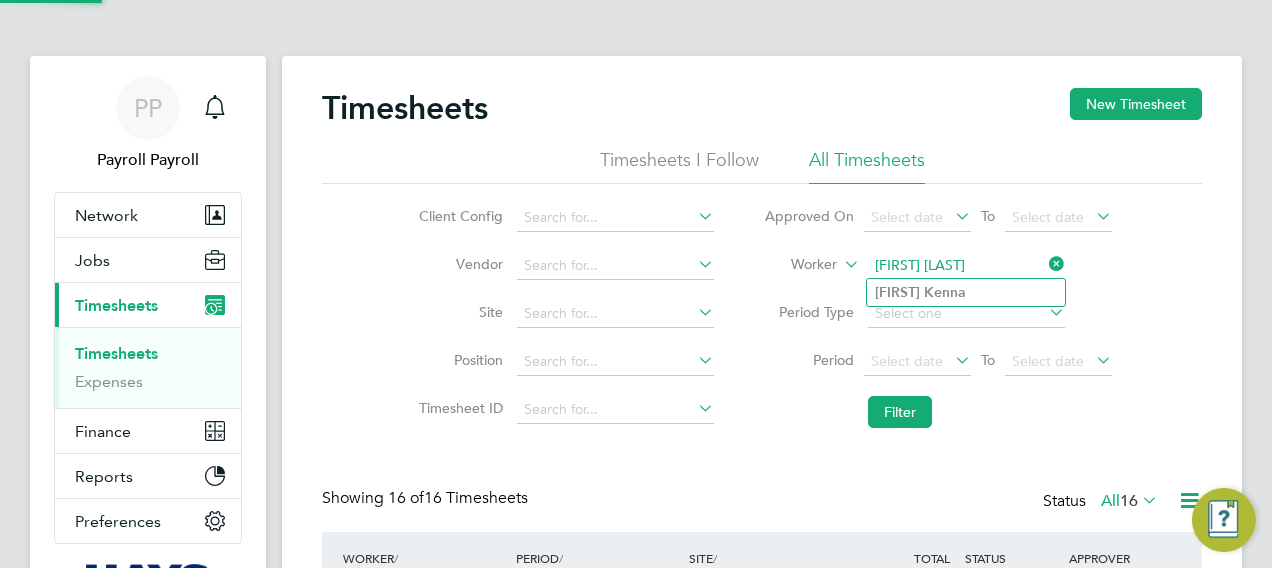 type on "[FIRST] [LAST]" 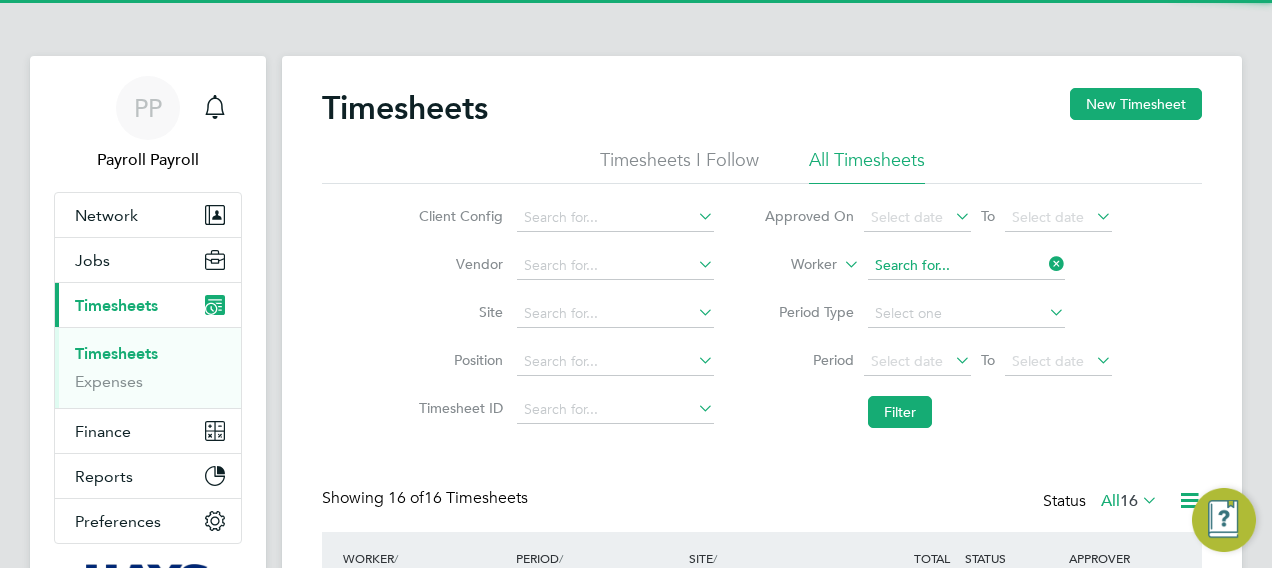 click on "Timesheets New Timesheet Timesheets I Follow All Timesheets Client Config   Vendor   Site   Position   Timesheet ID   Approved On
Select date
To
Select date
Worker     Period Type   Period
Select date
To
Select date
Filter Showing   16 of  16 Timesheets Status  All  16  WORKER  / ROLE WORKER  / PERIOD PERIOD  / TYPE SITE  / VENDOR TOTAL   TOTAL  / STATUS STATUS APPROVER Shabnam Bi Cleaner 2025   12 - 18 Jul 2025 12 - 18 Jul 2025 Manual B490101 - Castle Gresle… Hays Specialist Recruitm… £175.59 Approved Approved Ross Kershaw   Charge rate QTY Sub Total Total Basic (£/HR)     £19.51 9 9.00 9 £175.59 £175.59 Placement ID: 285279 Timesheet ID: TS1792898 View Details Shabnam Bi Cleaner 2025   26 Jul - 1 Aug 2025 26 Jul - 1 Aug 2025 Manual B490101 - Castle Gresle… Hays Specialist Recruitm… £175.59 Approved Approved Brian Sheerin Shabnam Bi Cleaner 2025   19 - 25 Jul 2025 19 - 25 Jul 2025 Manual B490101 - Castle Gresle… Hays Specialist Recruitm…" 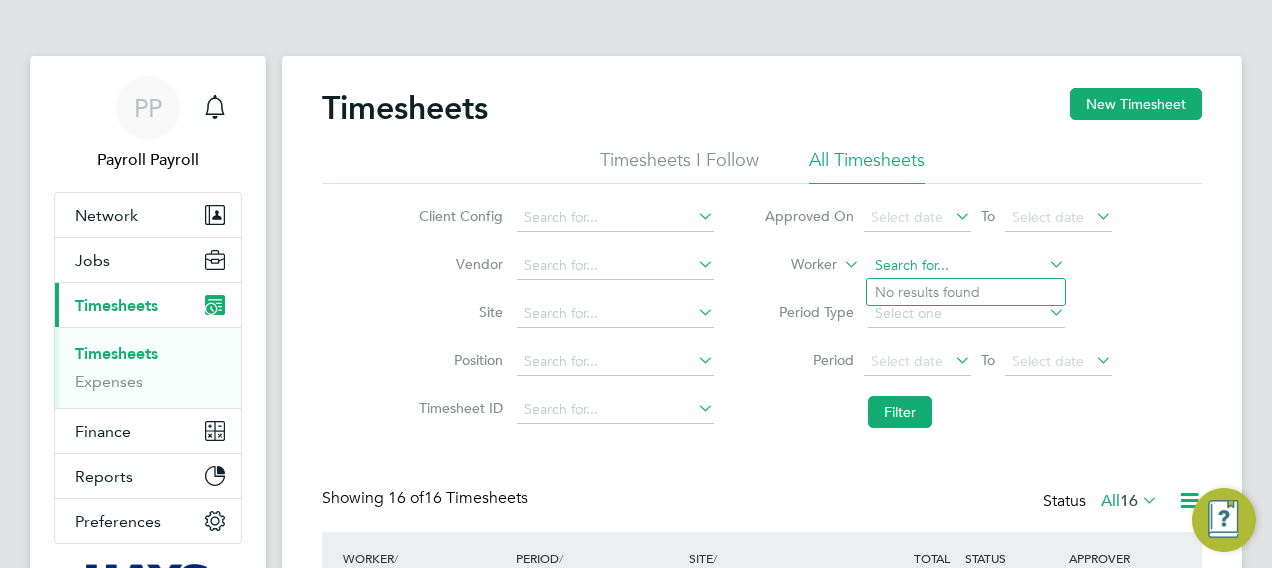 paste on "[FIRST] [LAST]" 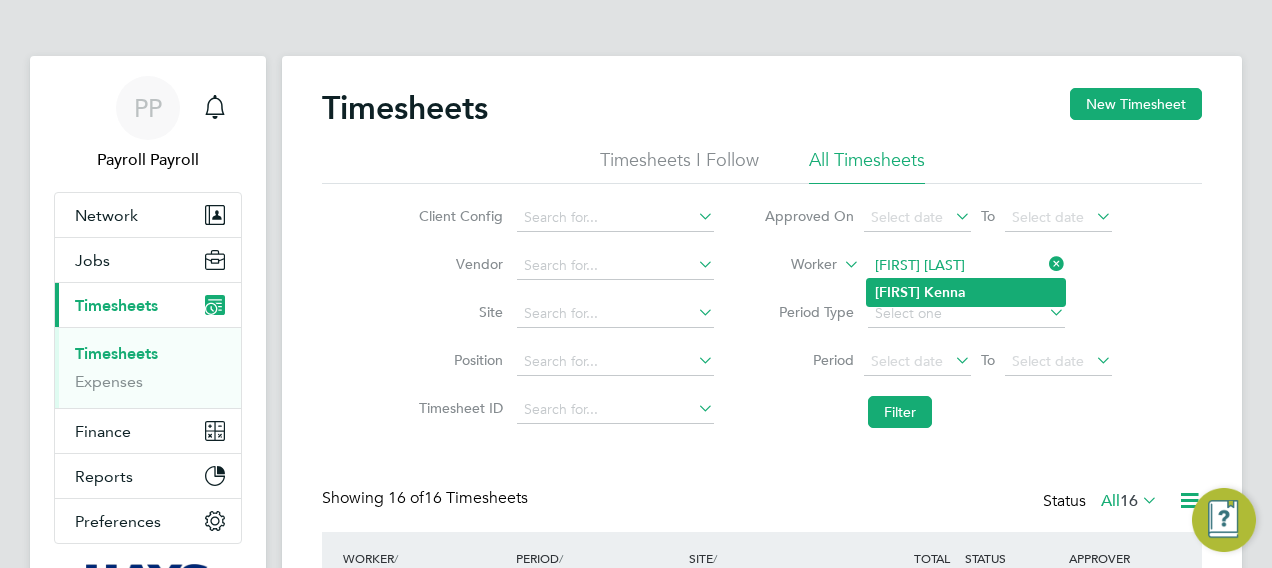 type on "[FIRST] [LAST]" 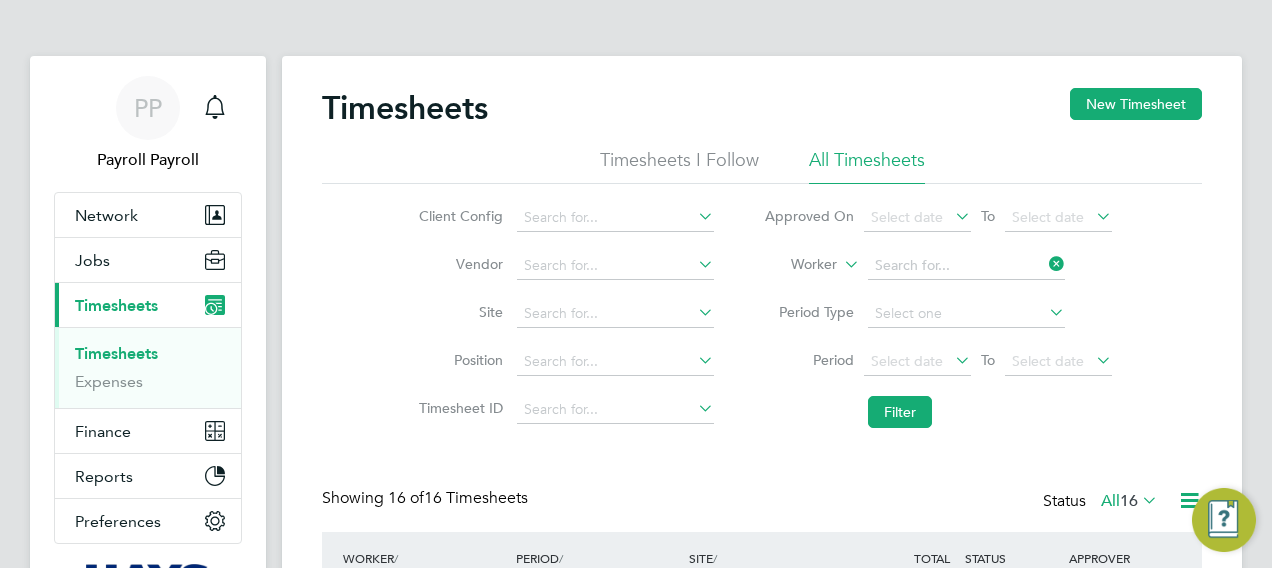 click on "Timesheets New Timesheet Timesheets I Follow All Timesheets Client Config   Vendor   Site   Position   Timesheet ID   Approved On
Select date
To
Select date
Worker     Period Type   Period
Select date
To
Select date
Filter Showing   16 of  16 Timesheets Status  All  16  WORKER  / ROLE WORKER  / PERIOD PERIOD  / TYPE SITE  / VENDOR TOTAL   TOTAL  / STATUS STATUS APPROVER Shabnam Bi Cleaner 2025   12 - 18 Jul 2025 12 - 18 Jul 2025 Manual B490101 - Castle Gresle… Hays Specialist Recruitm… £175.59 Approved Approved Ross Kershaw   Charge rate QTY Sub Total Total Basic (£/HR)     £19.51 9 9.00 9 £175.59 £175.59 Placement ID: 285279 Timesheet ID: TS1792898 View Details Shabnam Bi Cleaner 2025   26 Jul - 1 Aug 2025 26 Jul - 1 Aug 2025 Manual B490101 - Castle Gresle… Hays Specialist Recruitm… £175.59 Approved Approved Brian Sheerin Shabnam Bi Cleaner 2025   19 - 25 Jul 2025 19 - 25 Jul 2025 Manual B490101 - Castle Gresle… Hays Specialist Recruitm…" 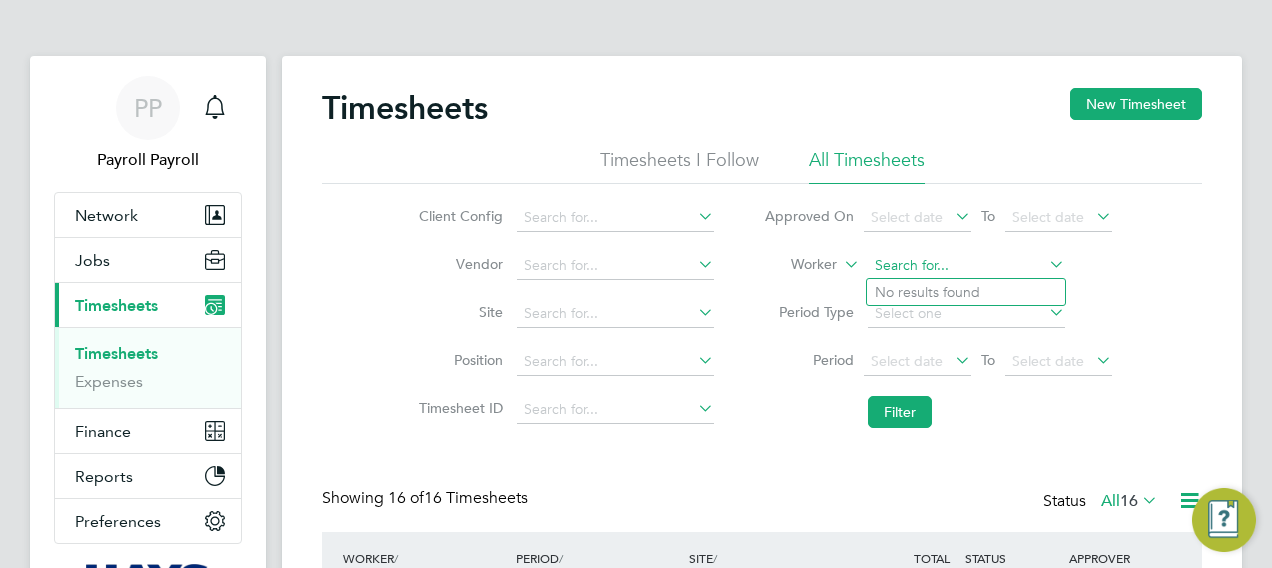 click on "Timesheets New Timesheet Timesheets I Follow All Timesheets Client Config   Vendor   Site   Position   Timesheet ID   Approved On
Select date
To
Select date
Worker     Period Type   Period
Select date
To
Select date
Filter Showing   16 of  16 Timesheets Status  All  16  WORKER  / ROLE WORKER  / PERIOD PERIOD  / TYPE SITE  / VENDOR TOTAL   TOTAL  / STATUS STATUS APPROVER Shabnam Bi Cleaner 2025   12 - 18 Jul 2025 12 - 18 Jul 2025 Manual B490101 - Castle Gresle… Hays Specialist Recruitm… £175.59 Approved Approved Ross Kershaw   Charge rate QTY Sub Total Total Basic (£/HR)     £19.51 9 9.00 9 £175.59 £175.59 Placement ID: 285279 Timesheet ID: TS1792898 View Details Shabnam Bi Cleaner 2025   26 Jul - 1 Aug 2025 26 Jul - 1 Aug 2025 Manual B490101 - Castle Gresle… Hays Specialist Recruitm… £175.59 Approved Approved Brian Sheerin Shabnam Bi Cleaner 2025   19 - 25 Jul 2025 19 - 25 Jul 2025 Manual B490101 - Castle Gresle… Hays Specialist Recruitm…" 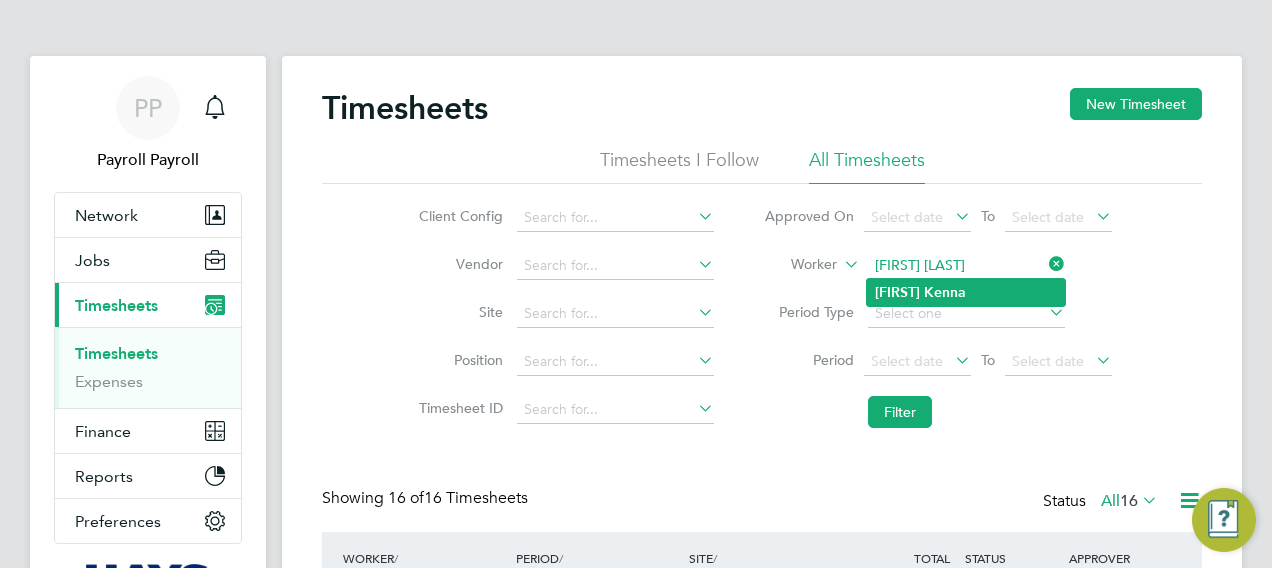 type on "[FIRST] [LAST]" 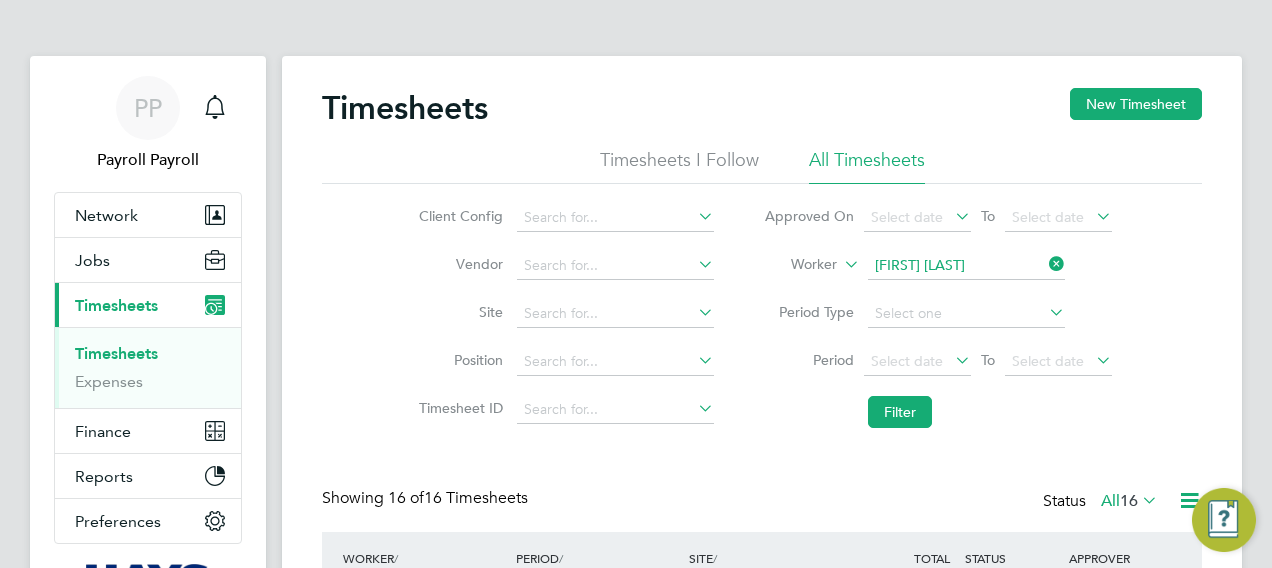 click on "Kenna" 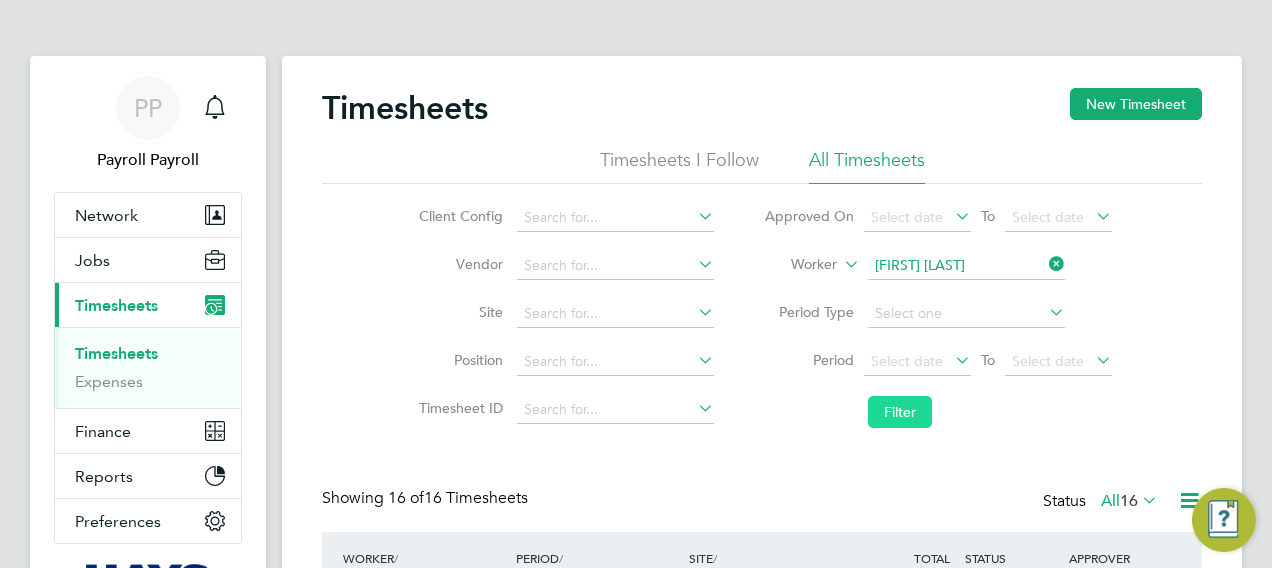 click on "Filter" 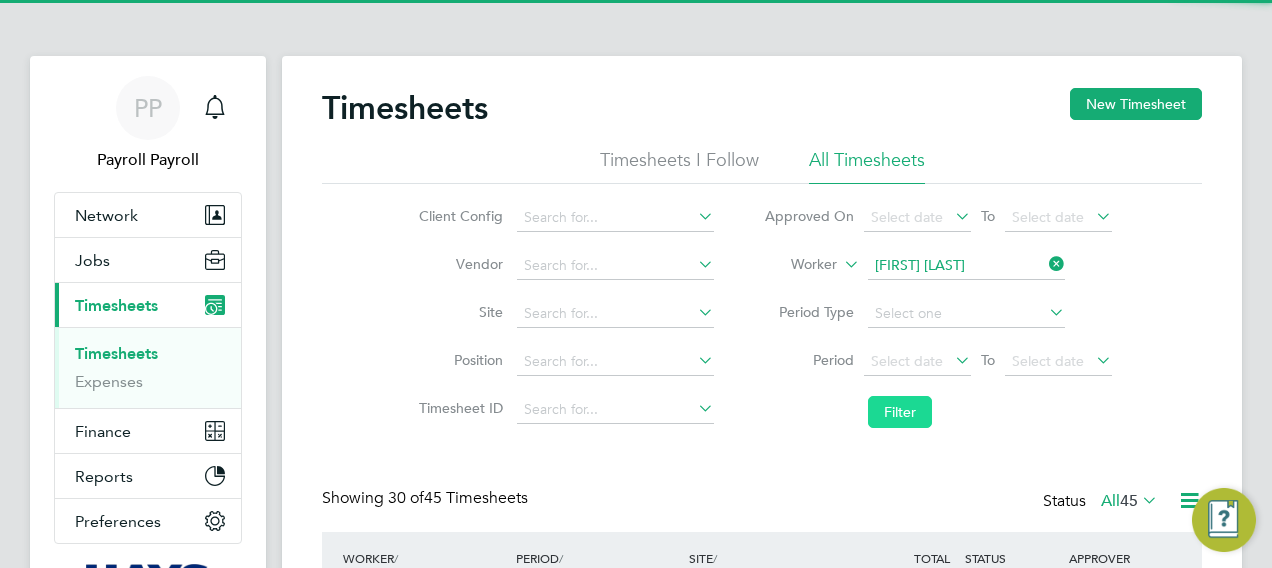 scroll, scrollTop: 339, scrollLeft: 0, axis: vertical 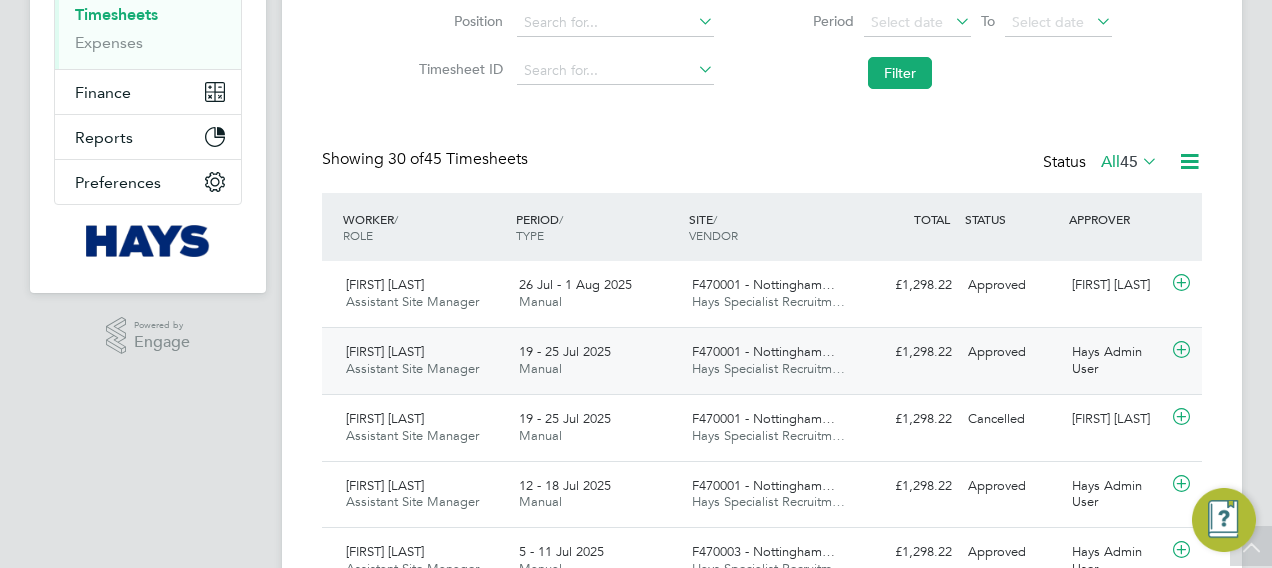 click on "Jake Kenna Assistant Site Manager   19 - 25 Jul 2025 19 - 25 Jul 2025 Manual F470001 - Nottingham… Hays Specialist Recruitm… £1,298.22 Approved Approved Hays Admin User" 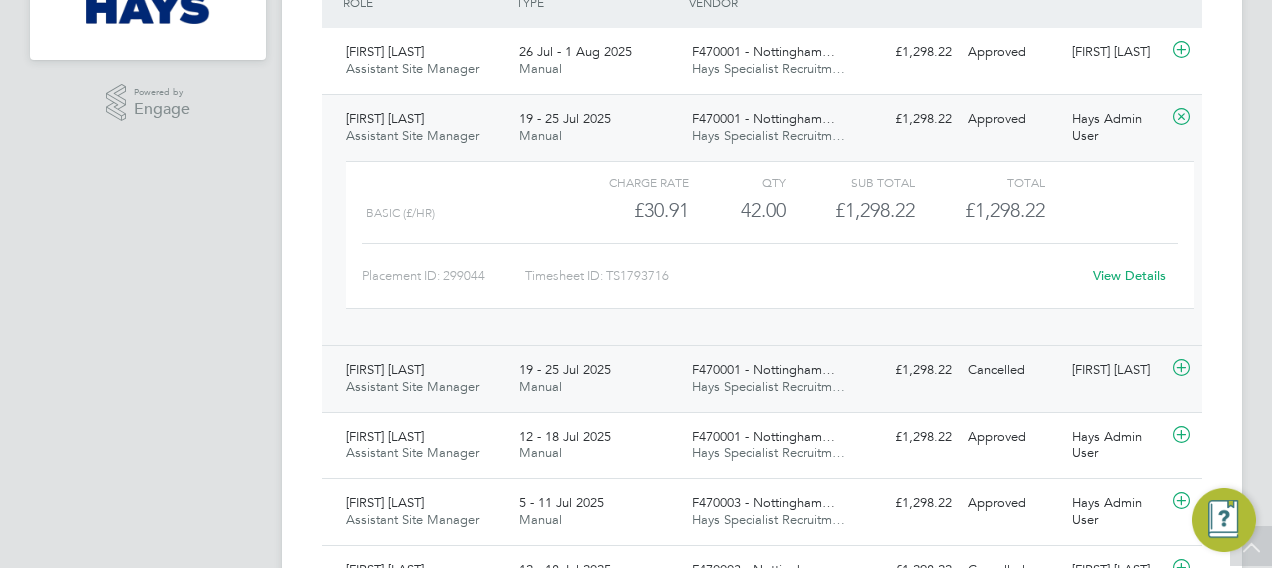 click on "19 - 25 Jul 2025 Manual" 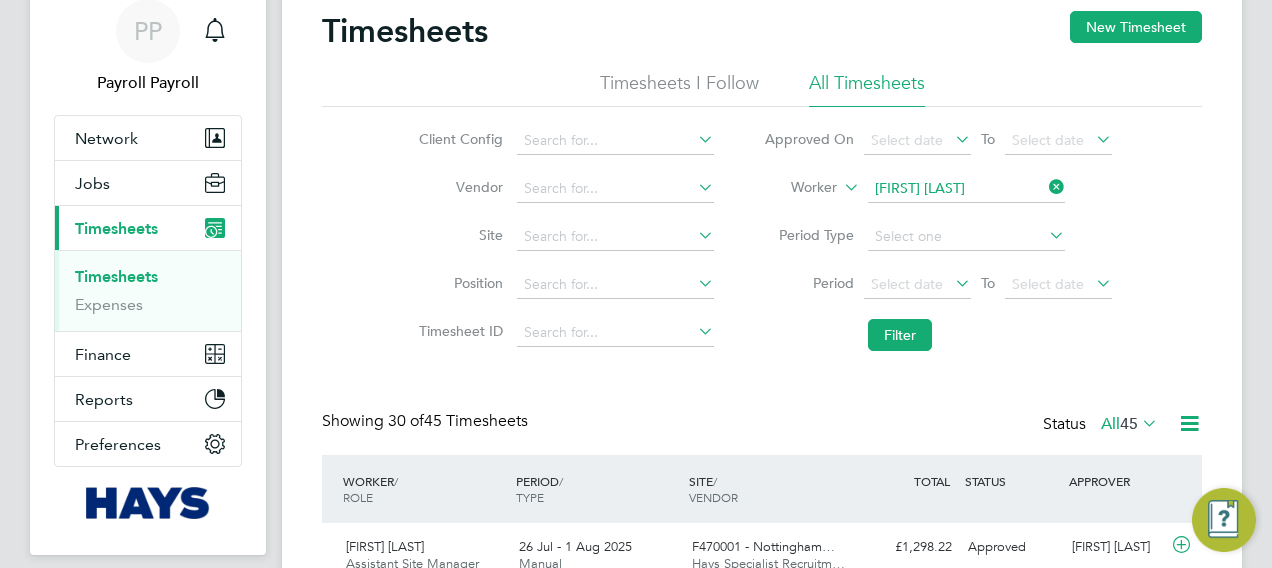 click 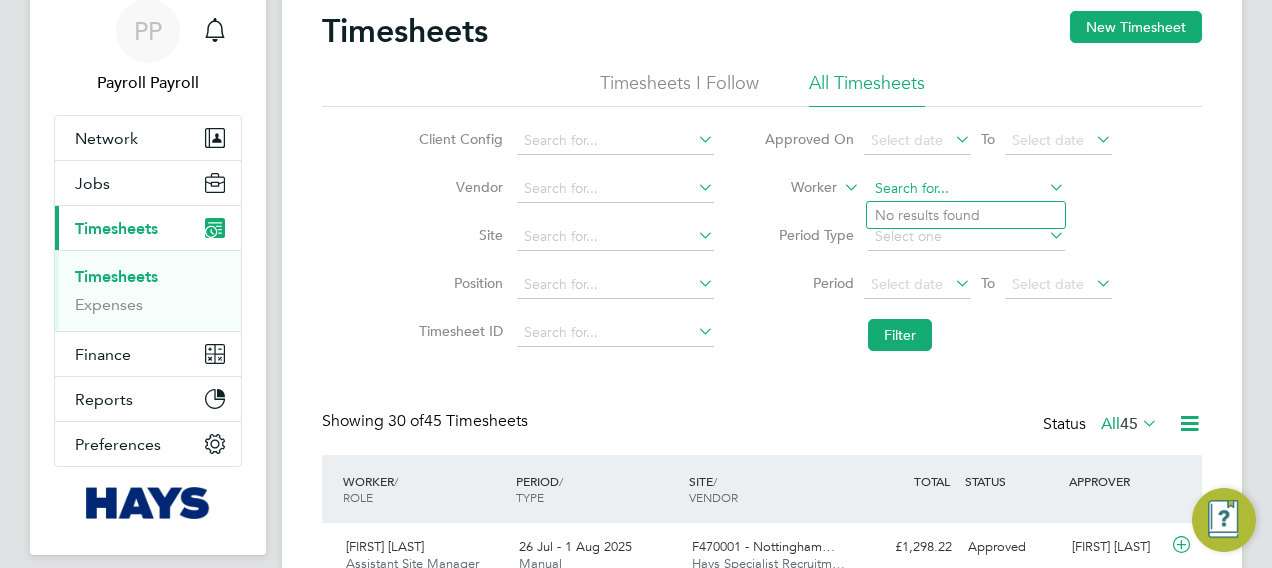 click 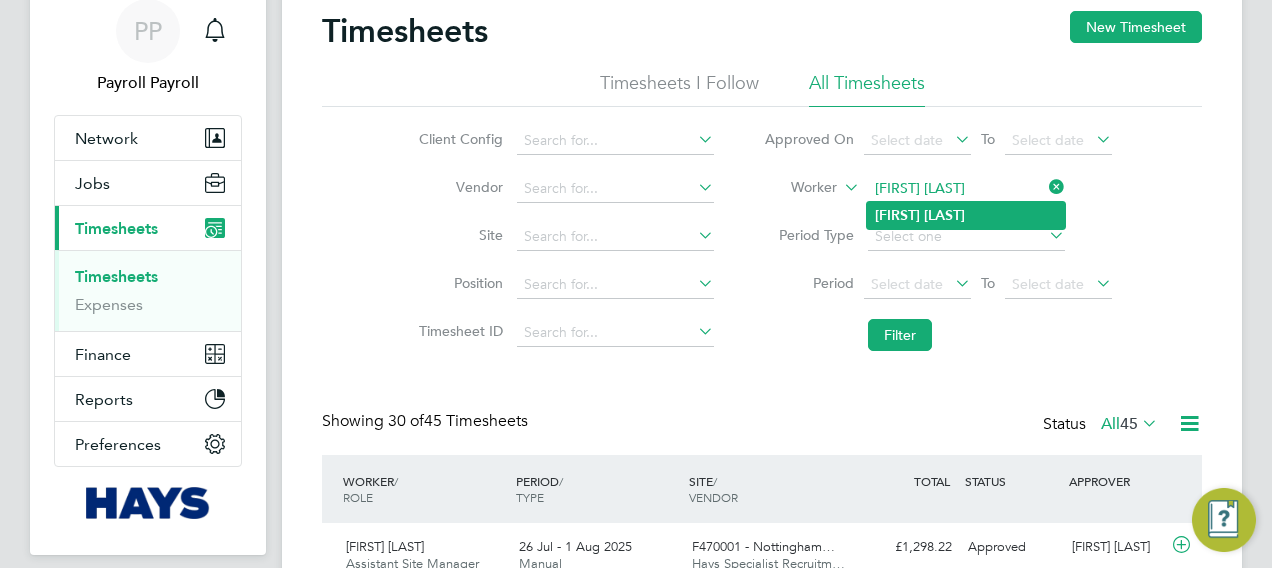 type on "[FIRST] [LAST]" 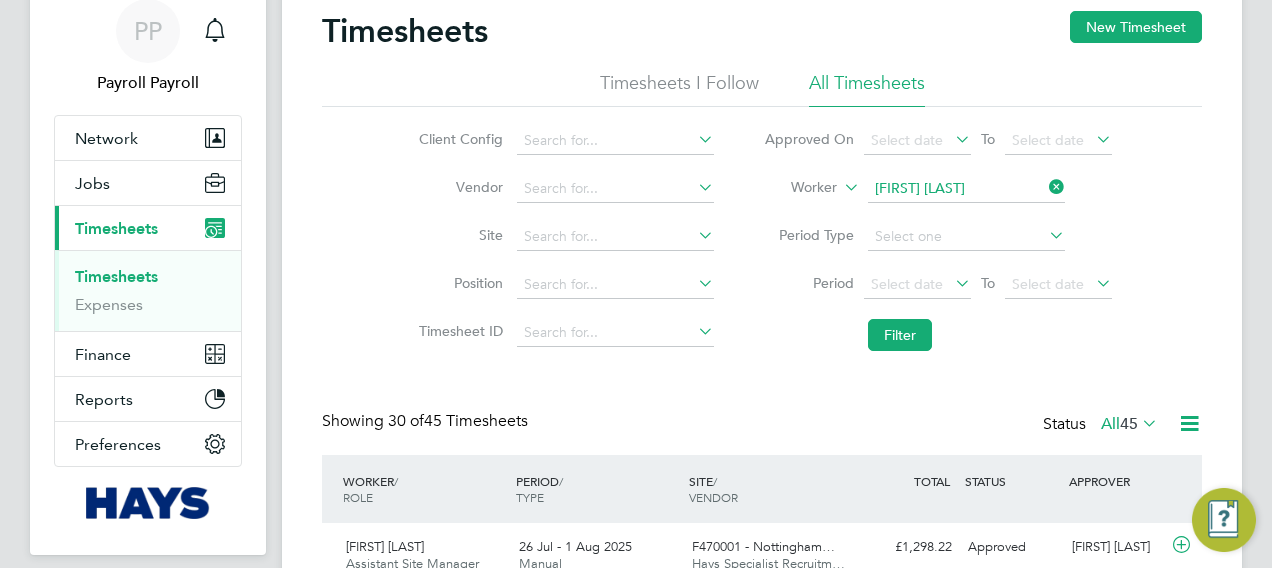 click on "[FIRST]   [LAST]" 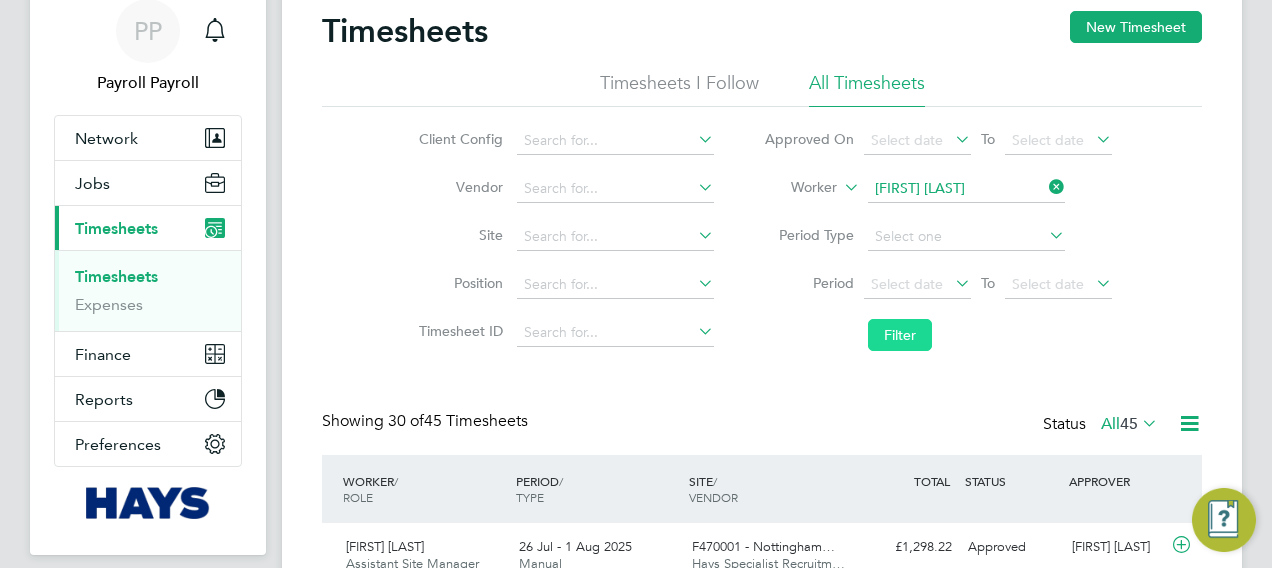 click on "Filter" 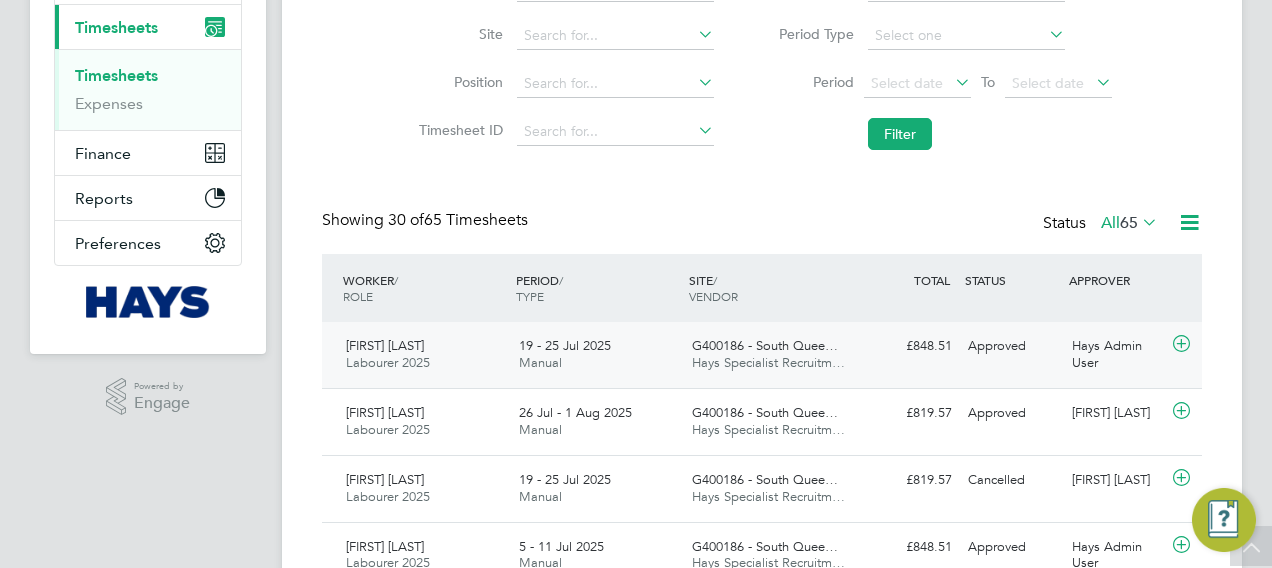 click on "19 - 25 Jul 2025 Manual" 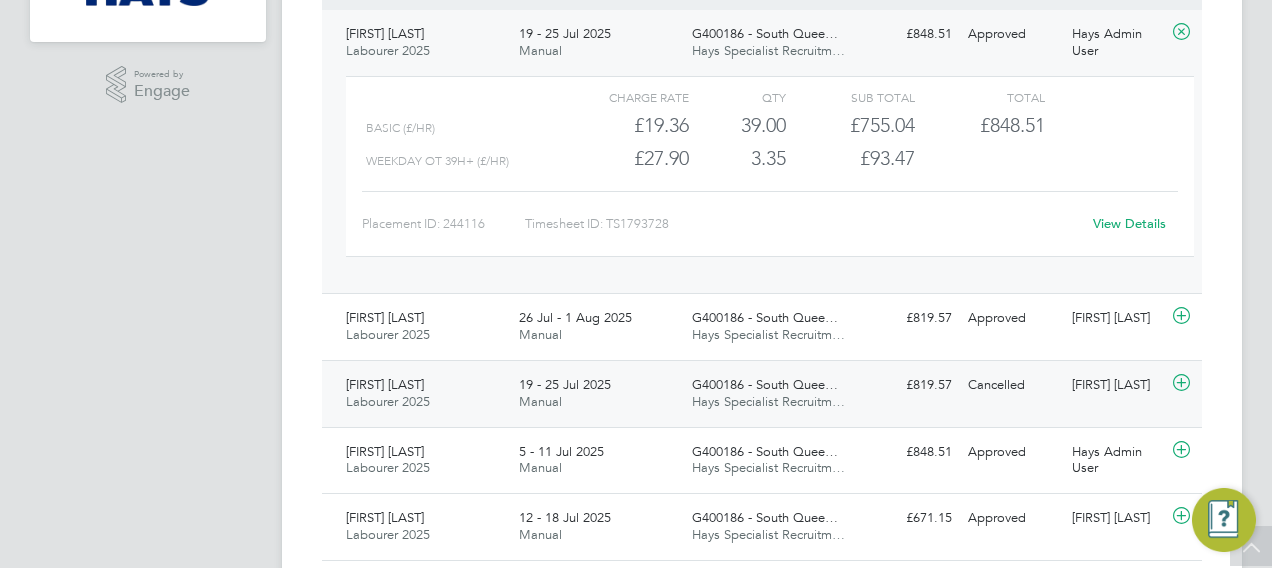 click on "19 - 25 Jul 2025" 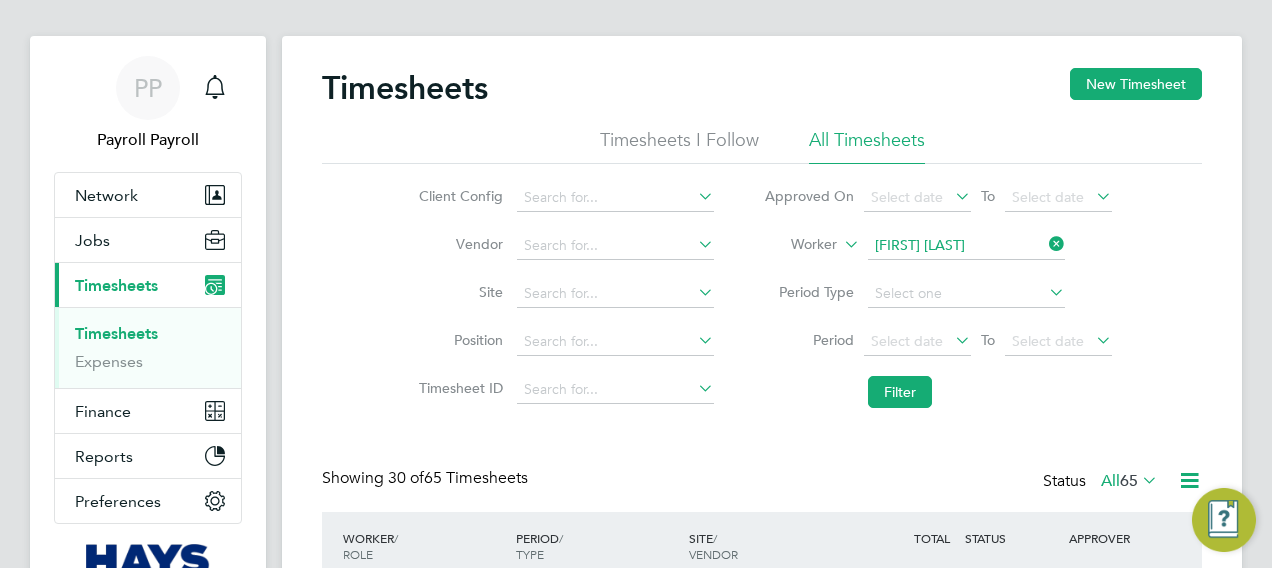 scroll, scrollTop: 0, scrollLeft: 0, axis: both 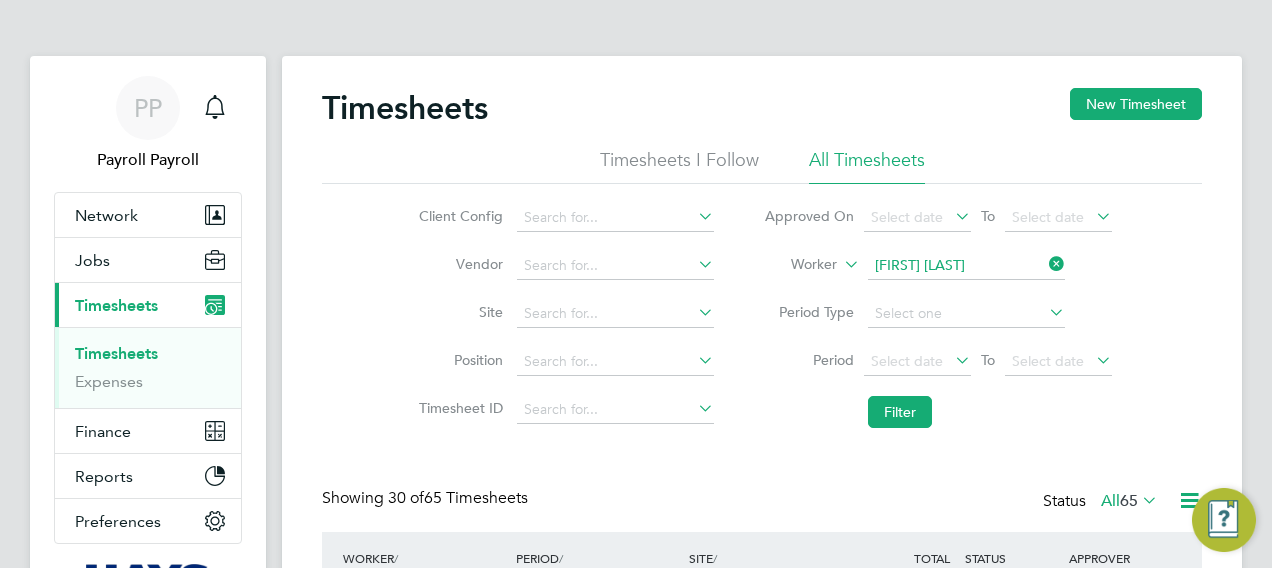 click 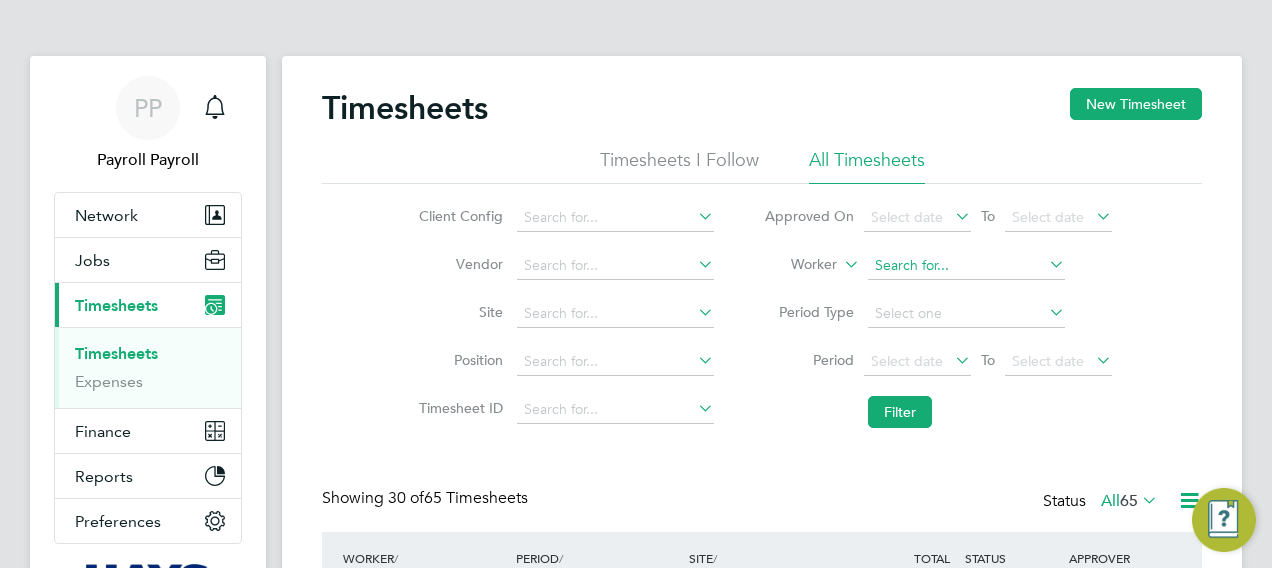 paste on "[FIRST] [LAST]" 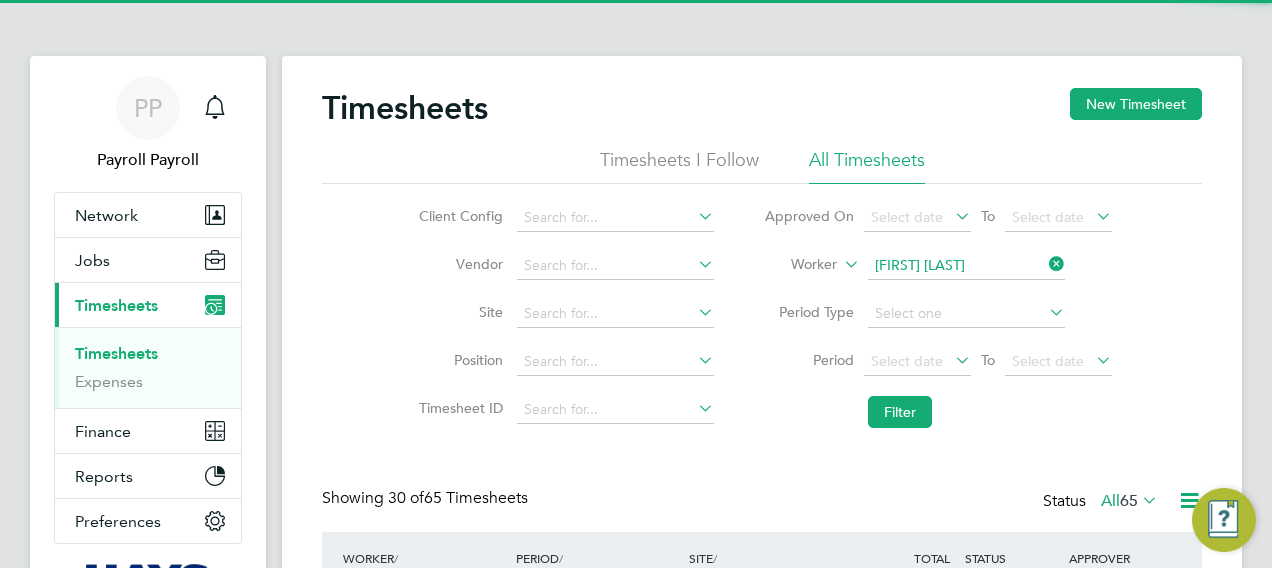 click on "[LAST]" 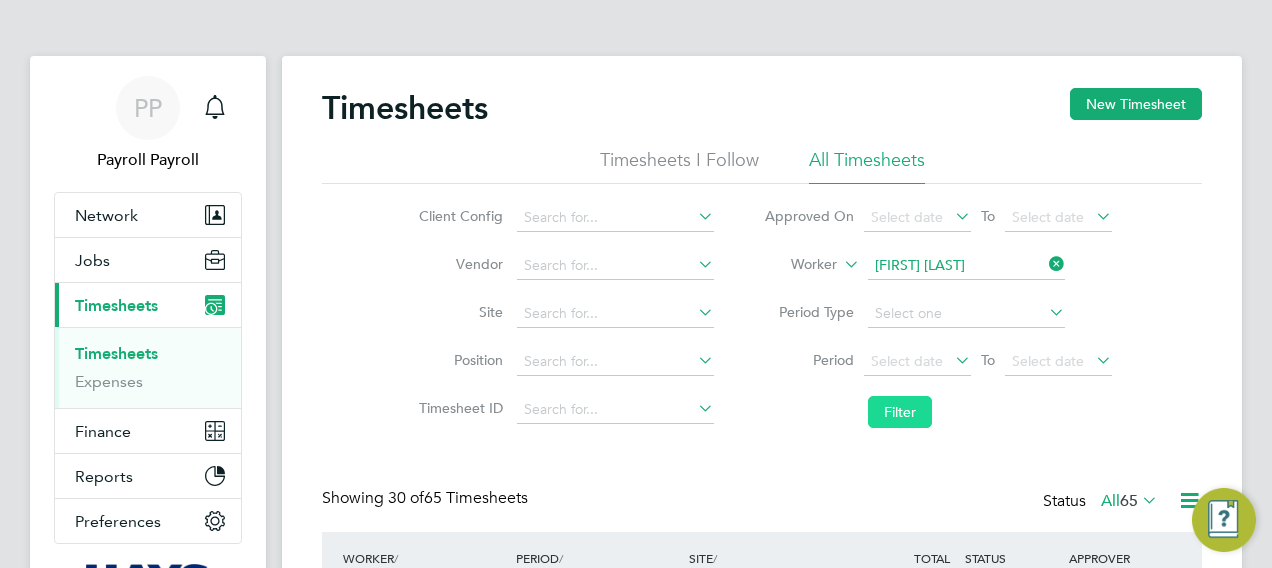 click on "Filter" 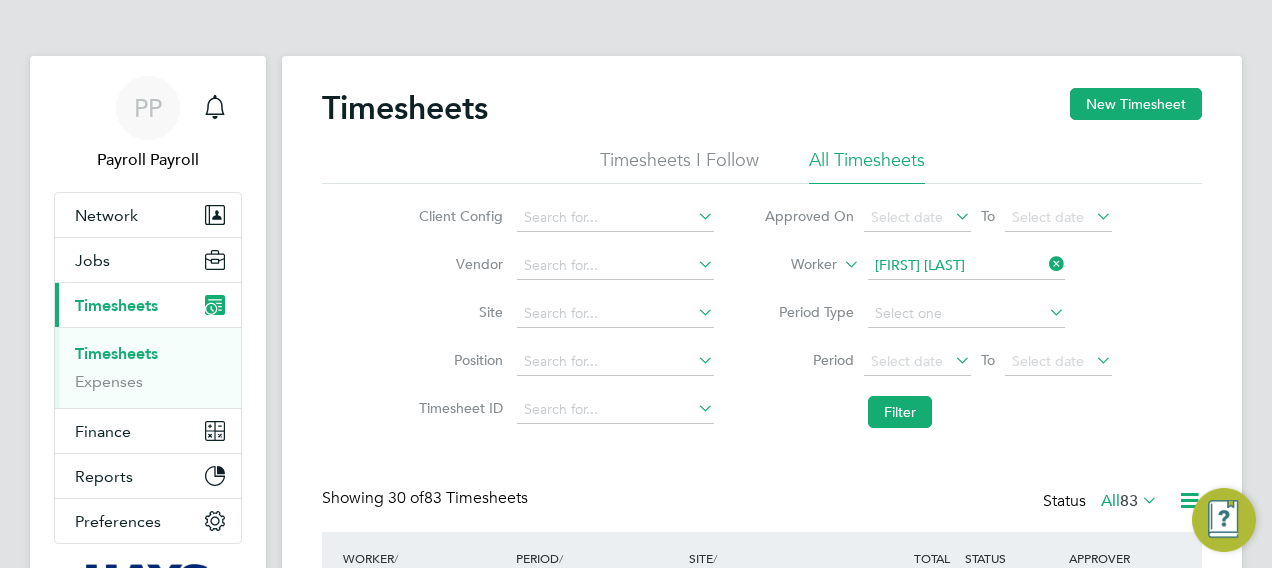 scroll, scrollTop: 10, scrollLeft: 10, axis: both 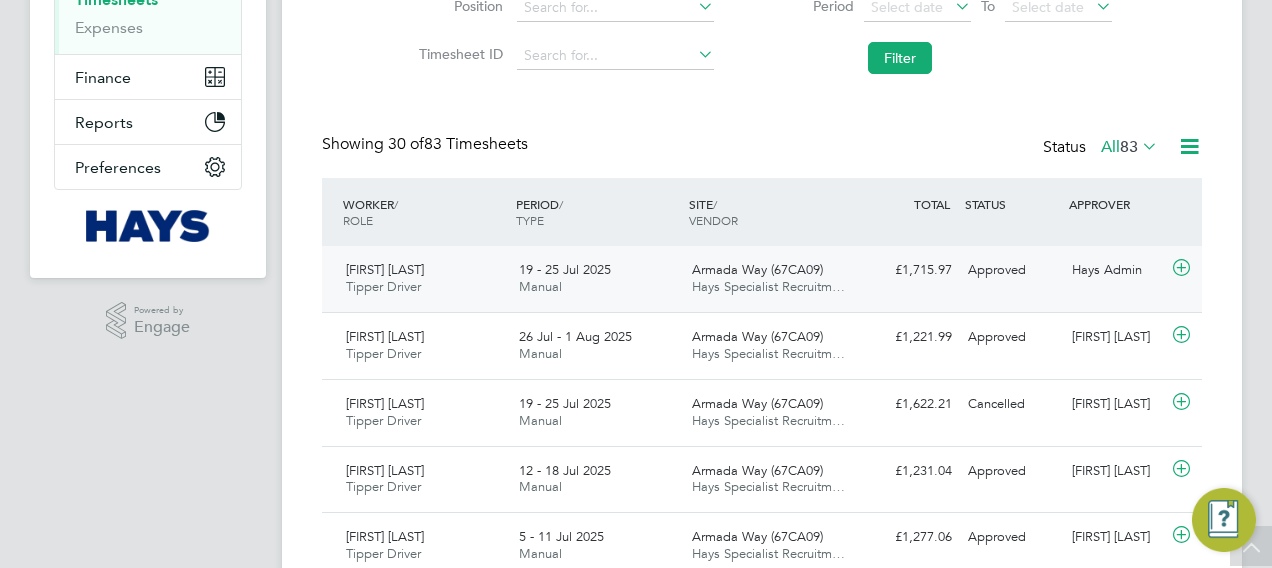 click on "19 - 25 Jul 2025 Manual" 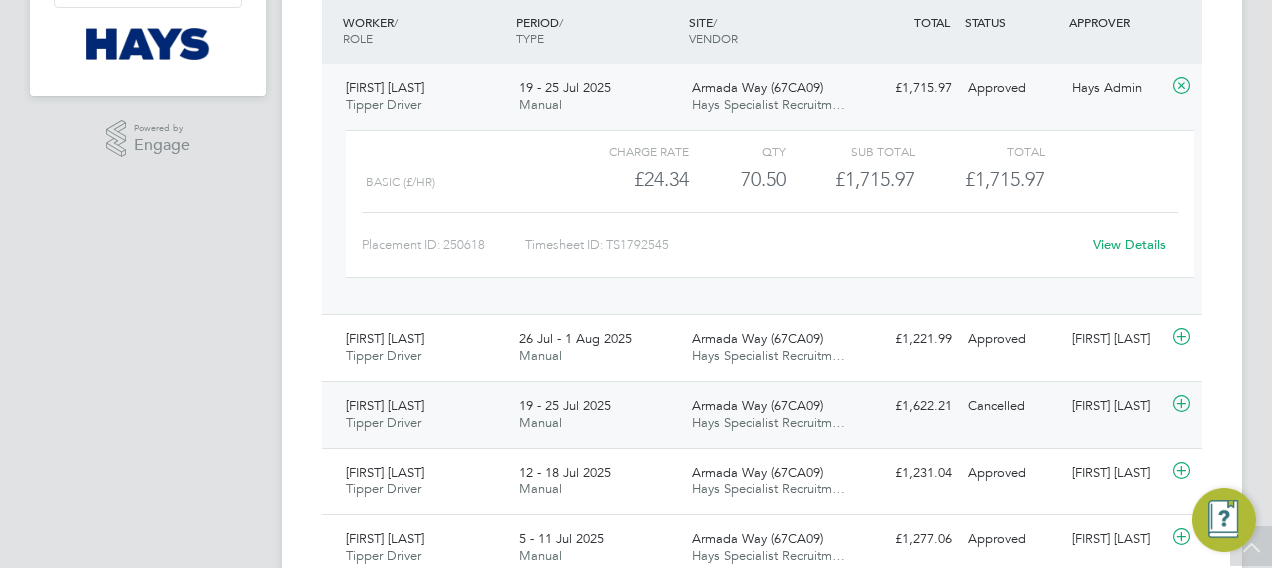 click on "19 - 25 Jul 2025" 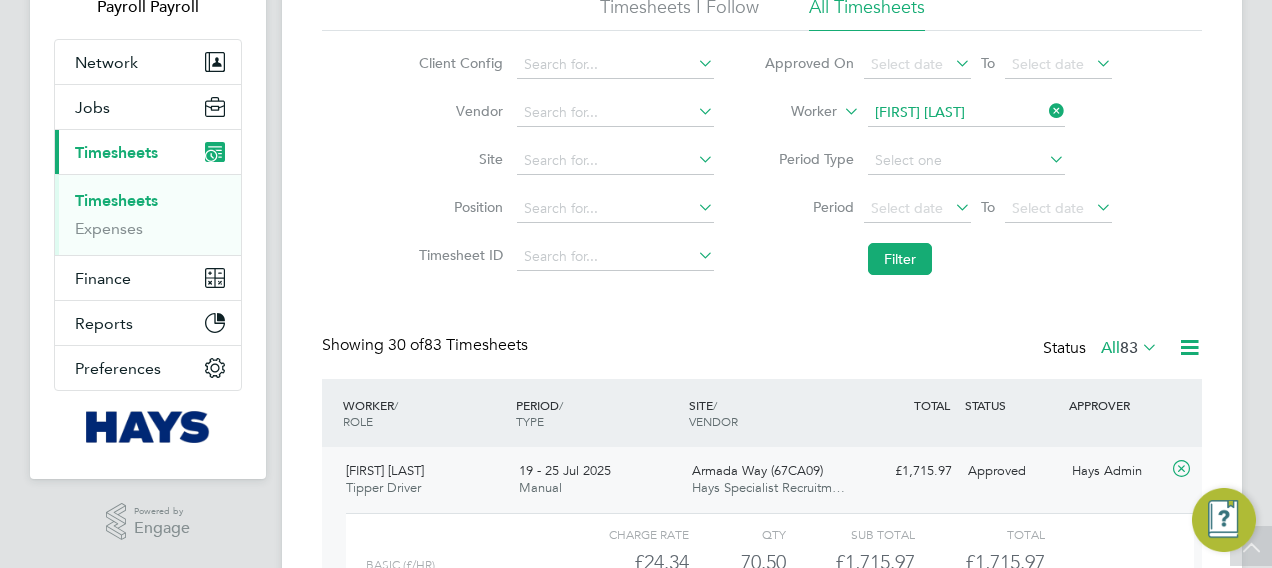 click 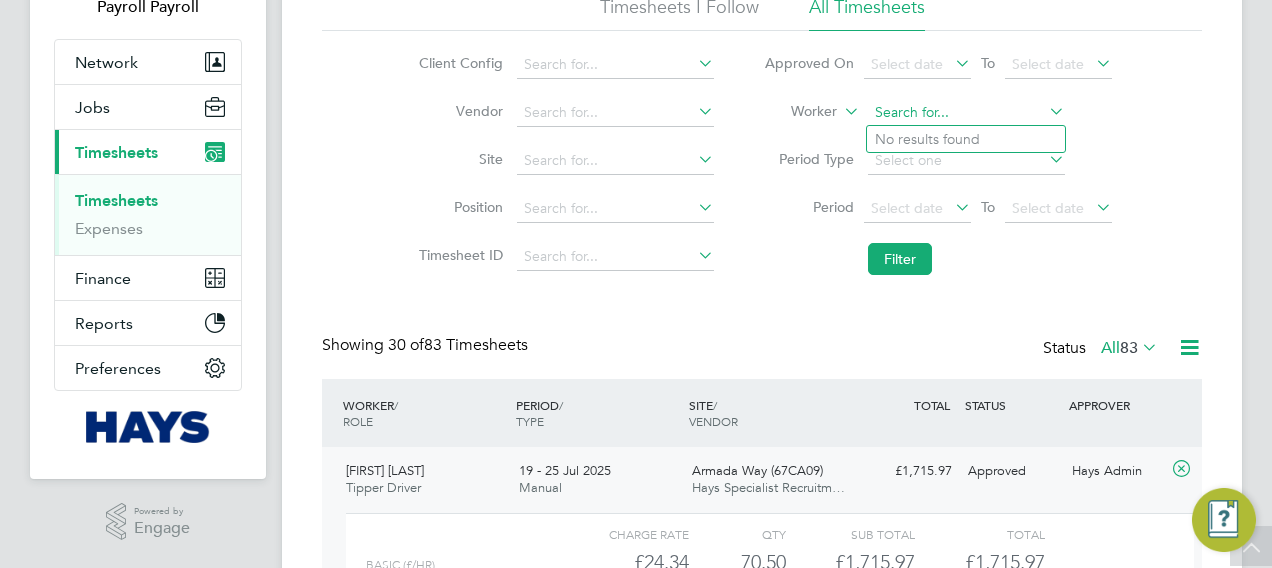 click 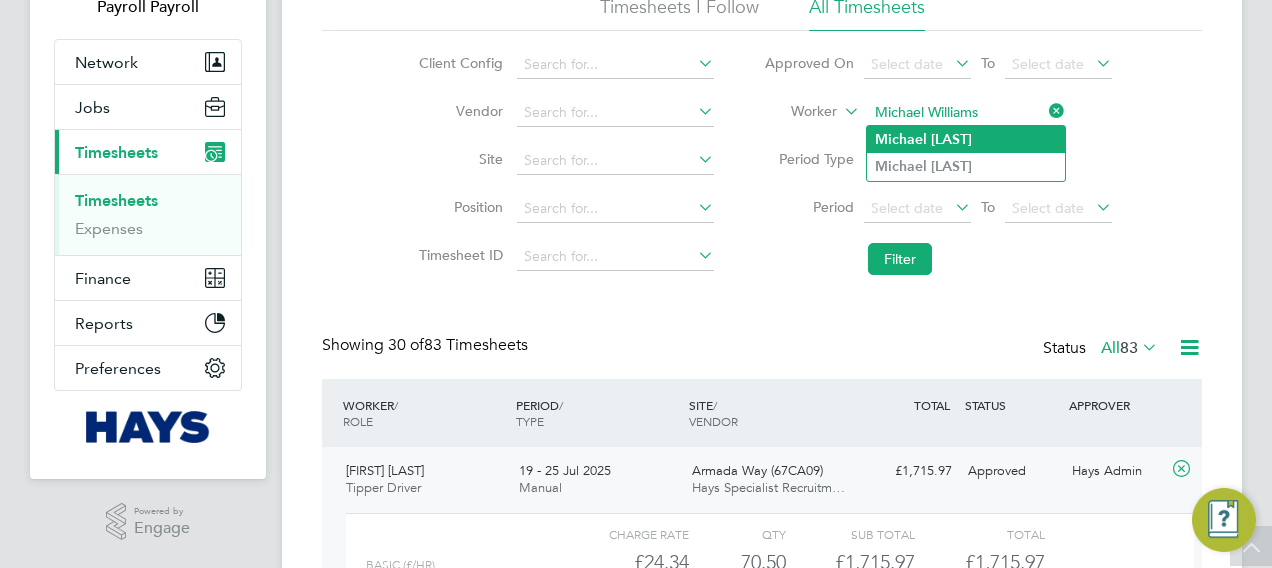 type on "Michael Williams" 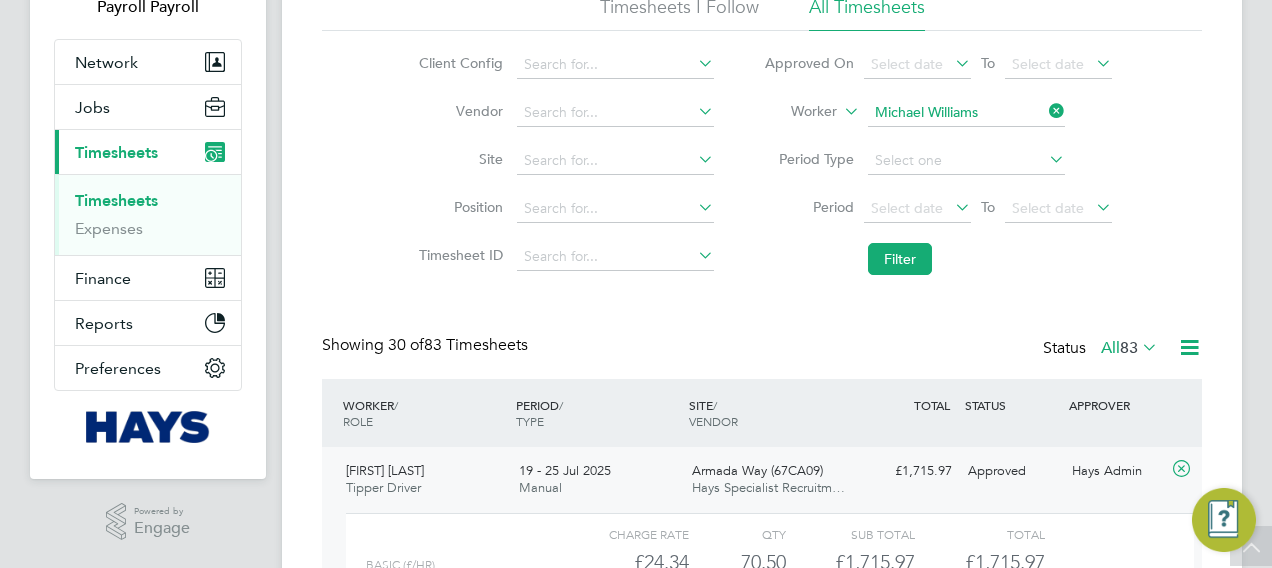 click on "[LAST]" 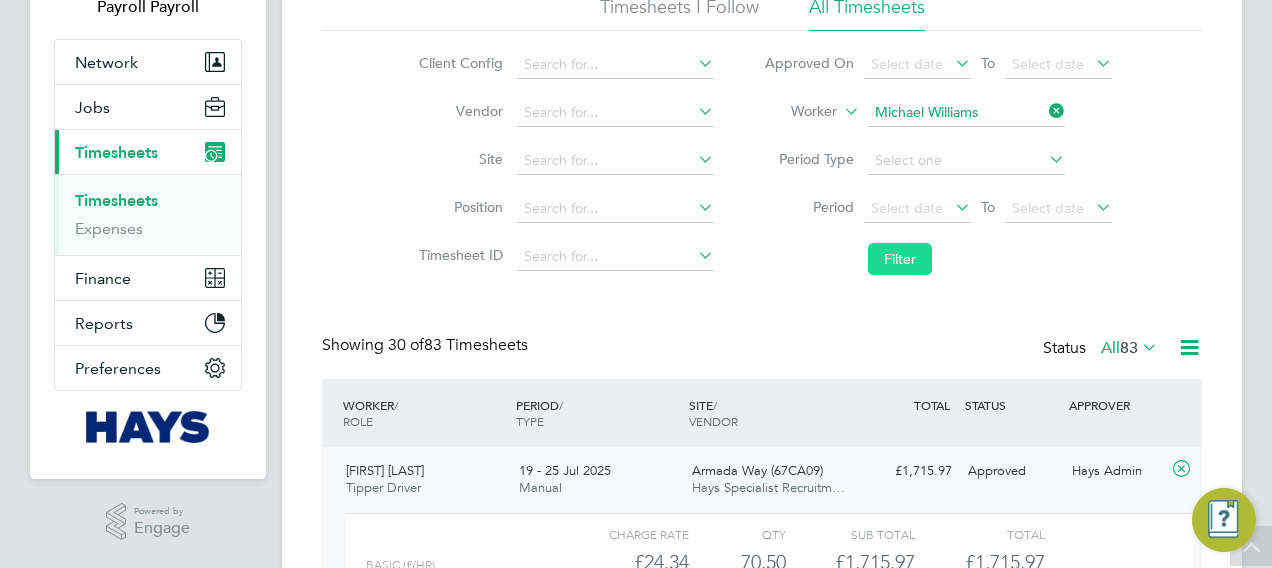 click on "Filter" 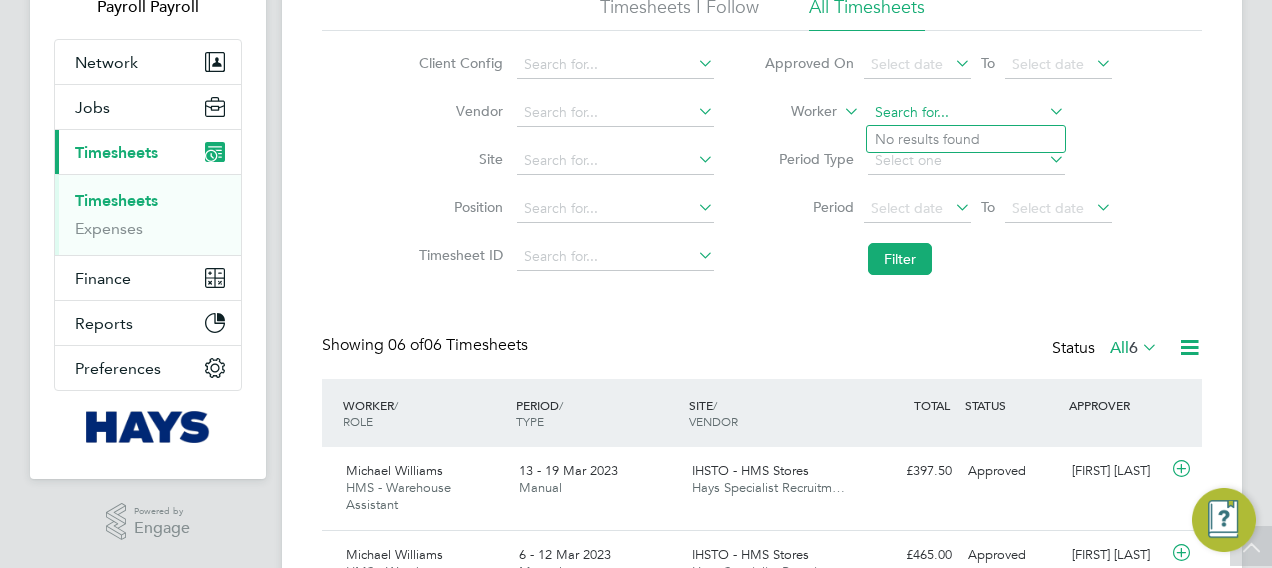 click 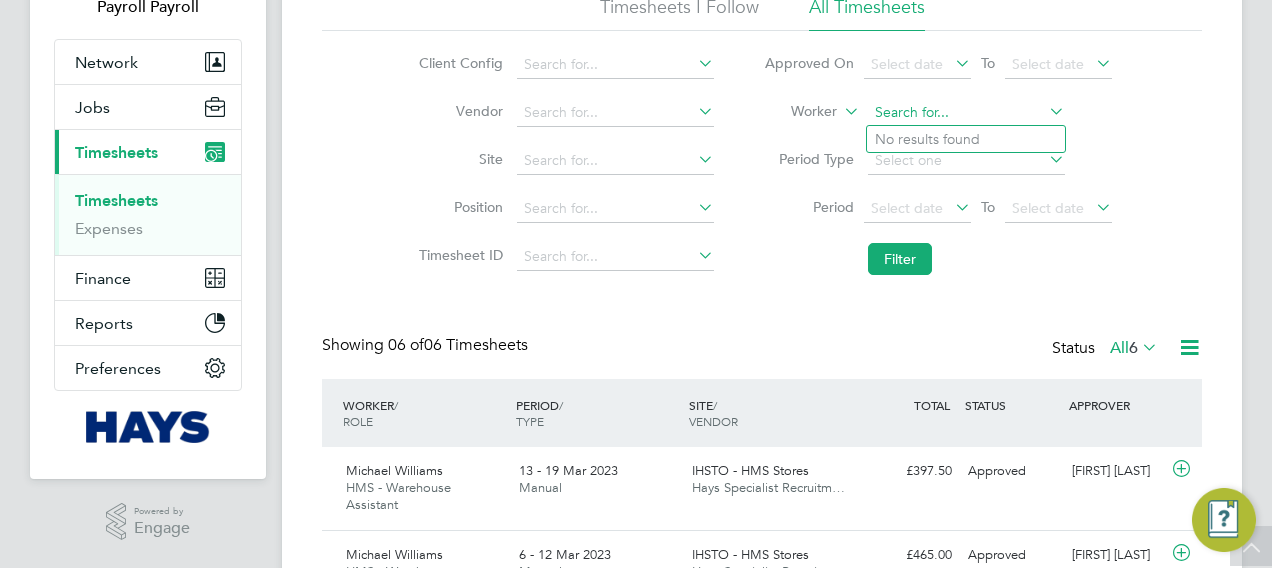 paste on "Michael Williams" 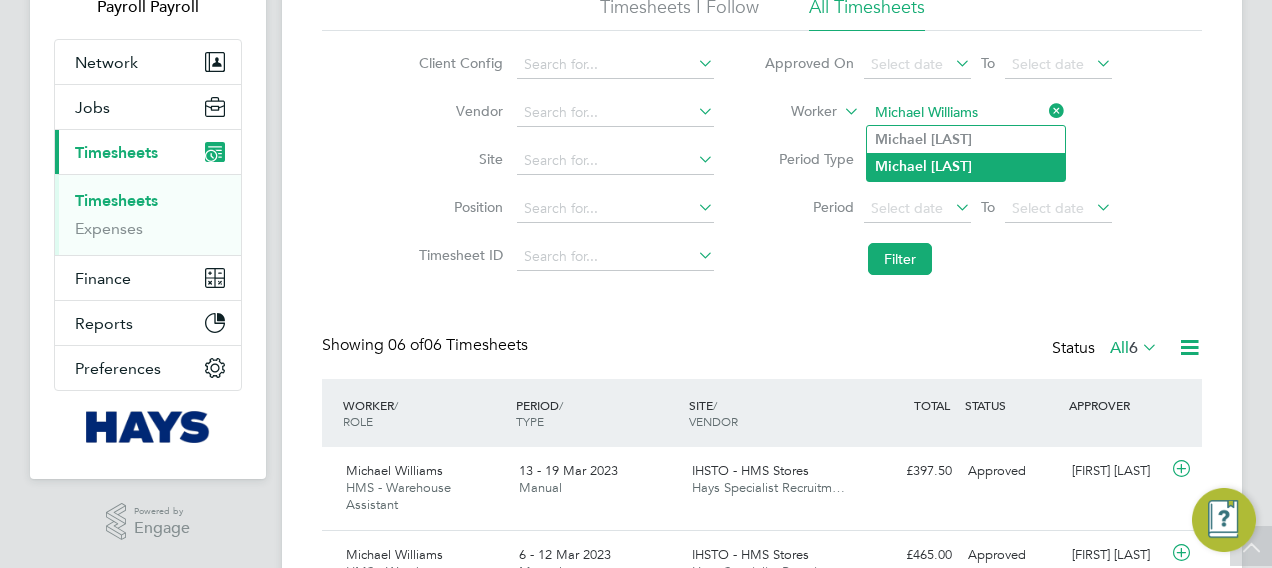 click on "[LAST]" 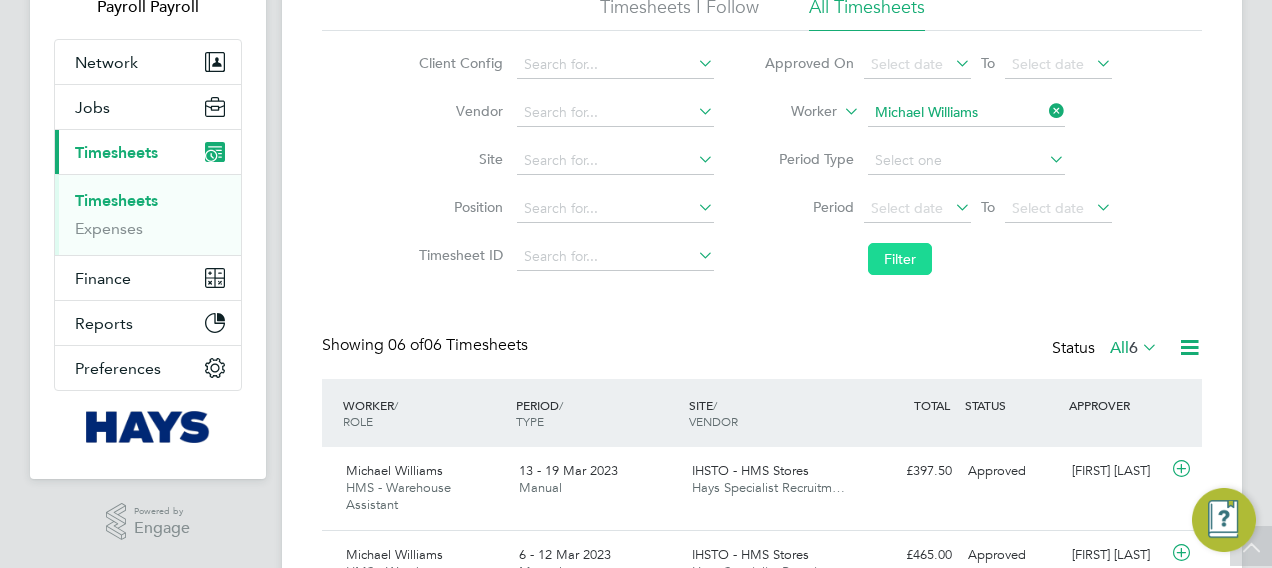 click on "Filter" 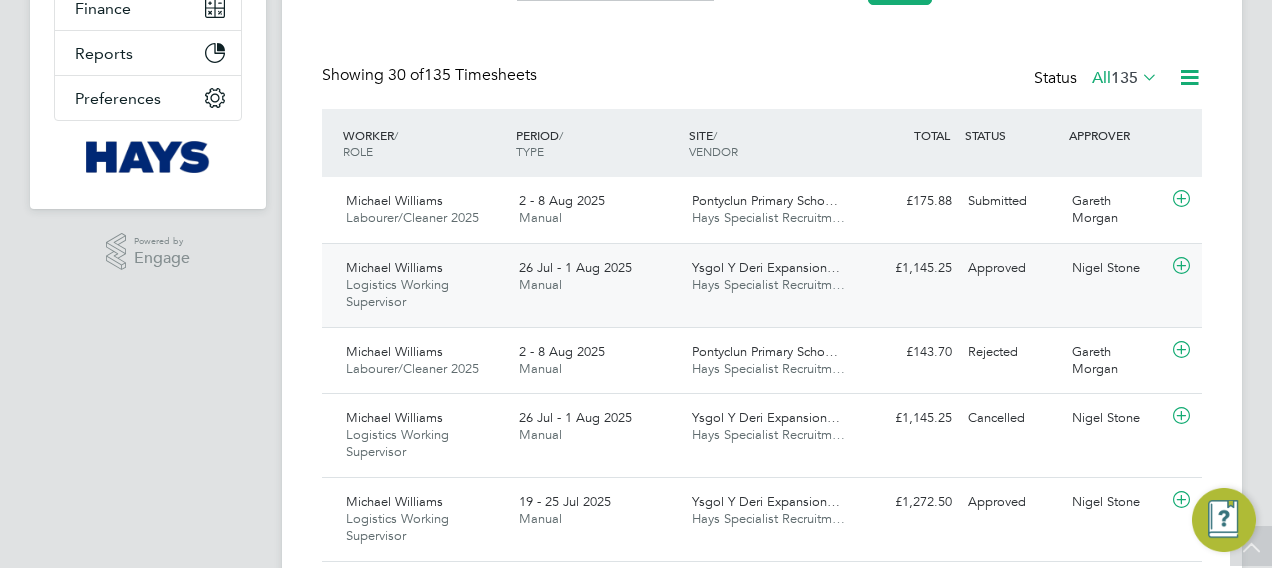 click on "26 Jul - 1 Aug 2025 Manual" 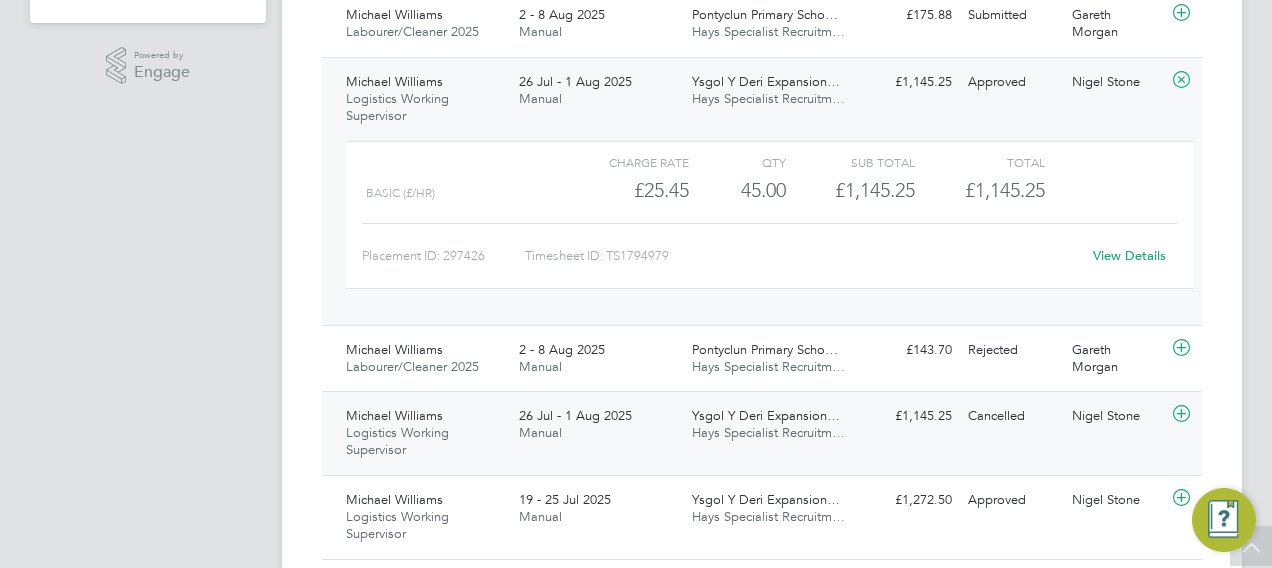 click on "26 Jul - 1 Aug 2025 Manual" 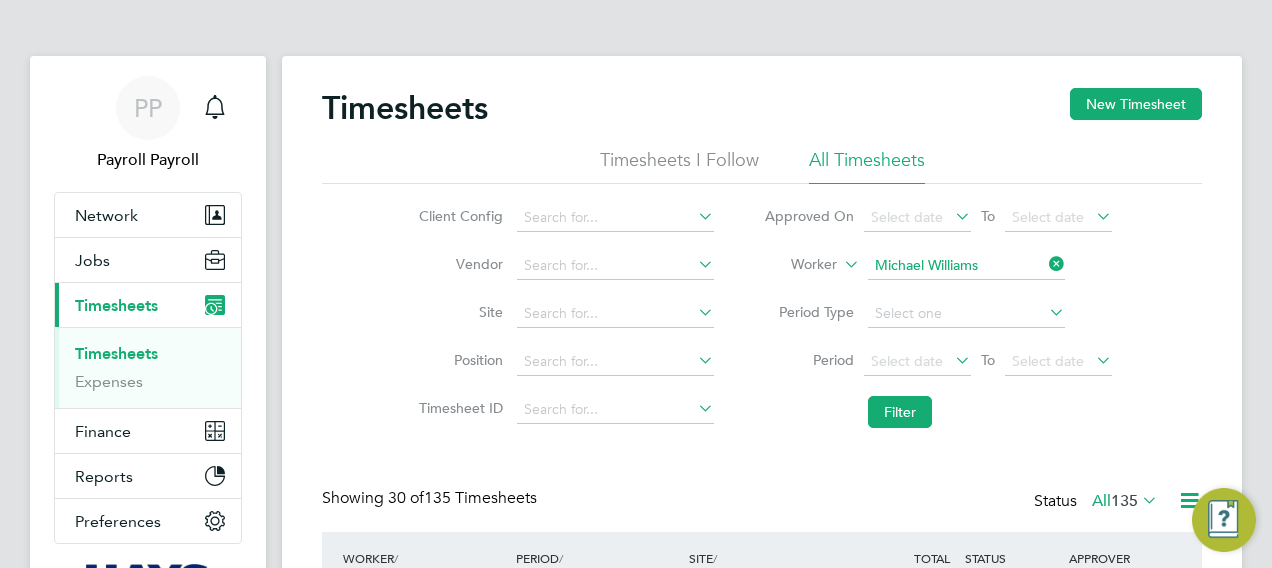 click 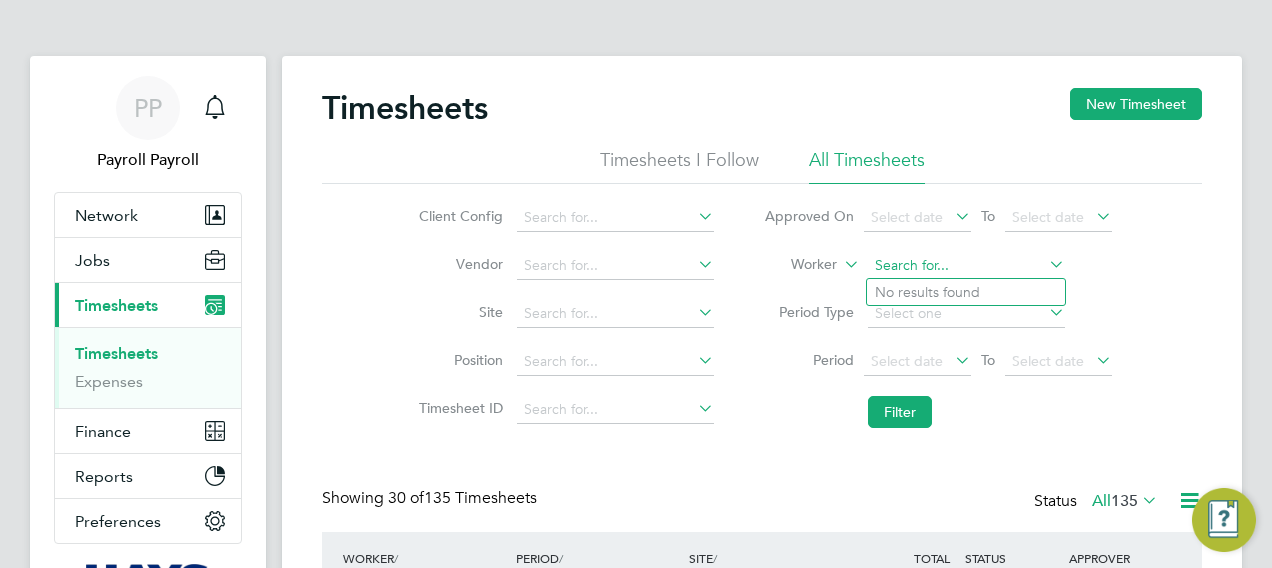 click 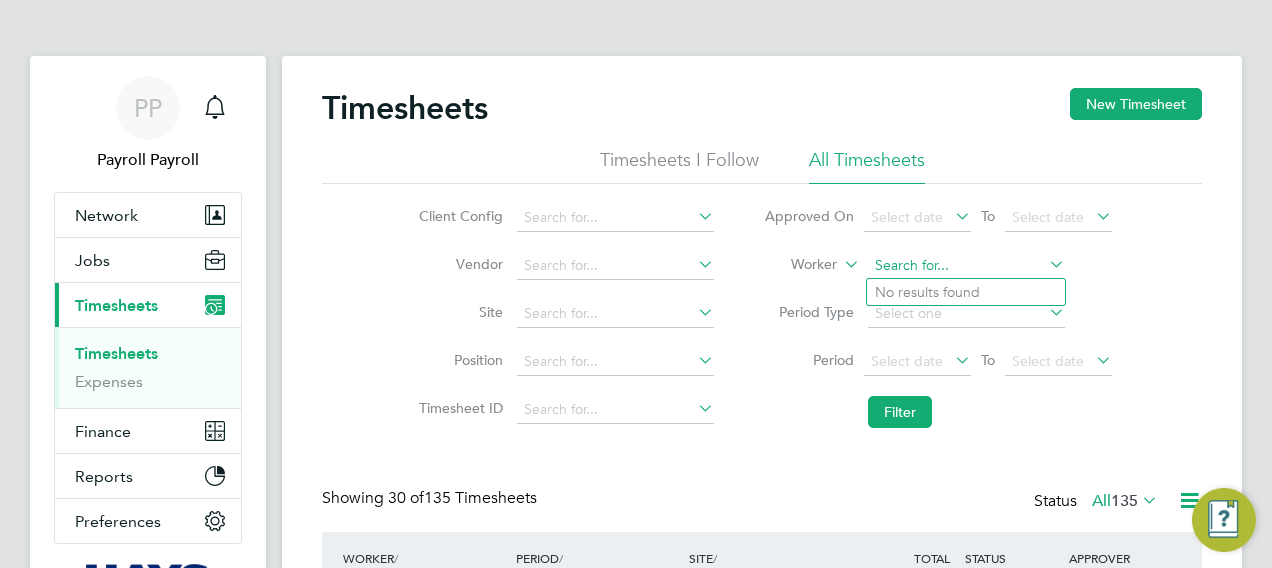 paste on "[FIRST] [LAST]" 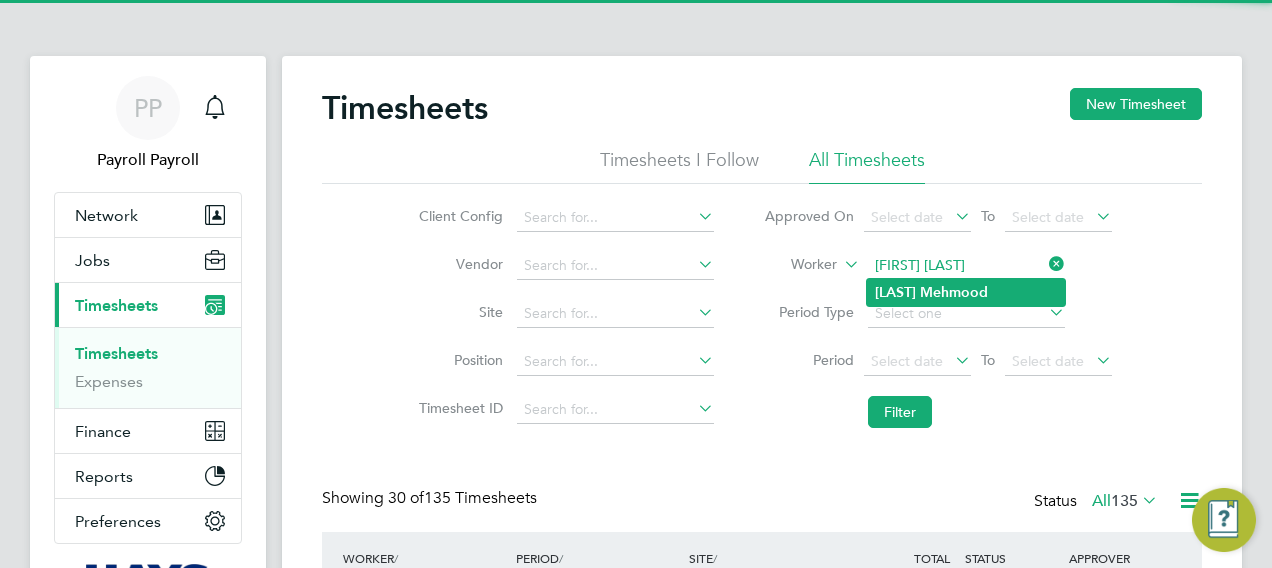 type on "[FIRST] [LAST]" 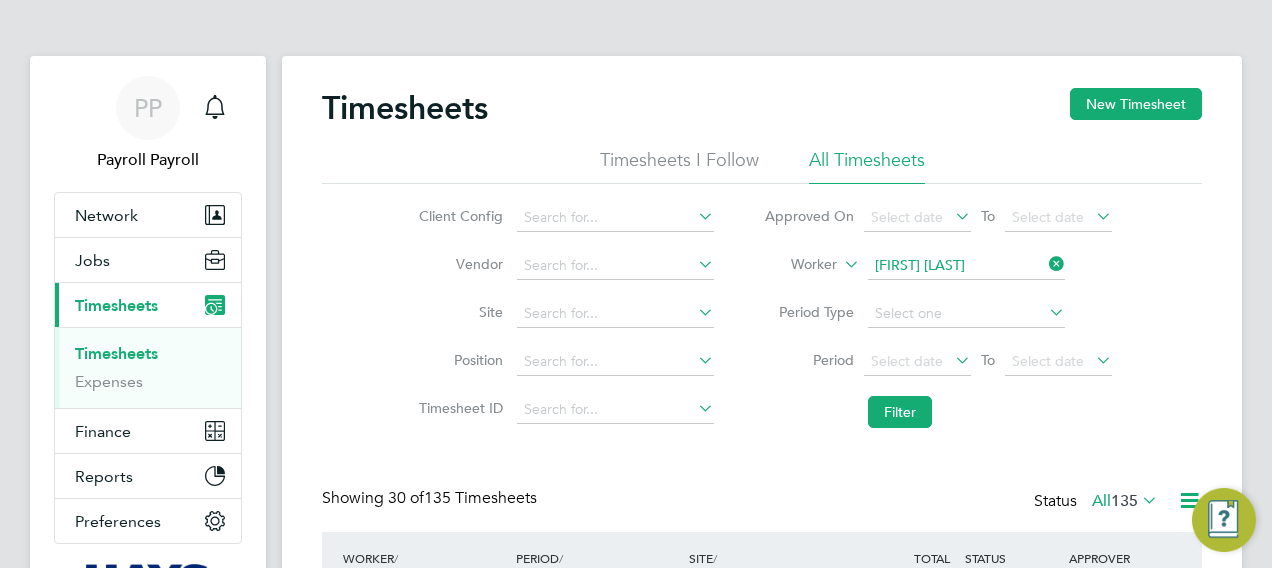 click on "Mehmood" 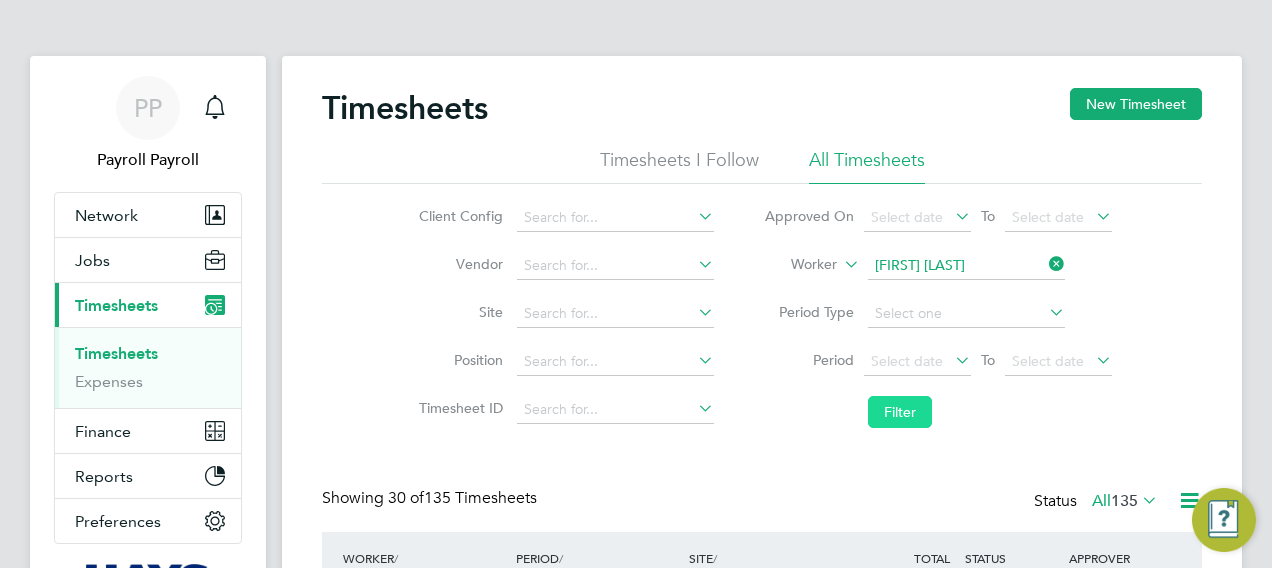 click on "Filter" 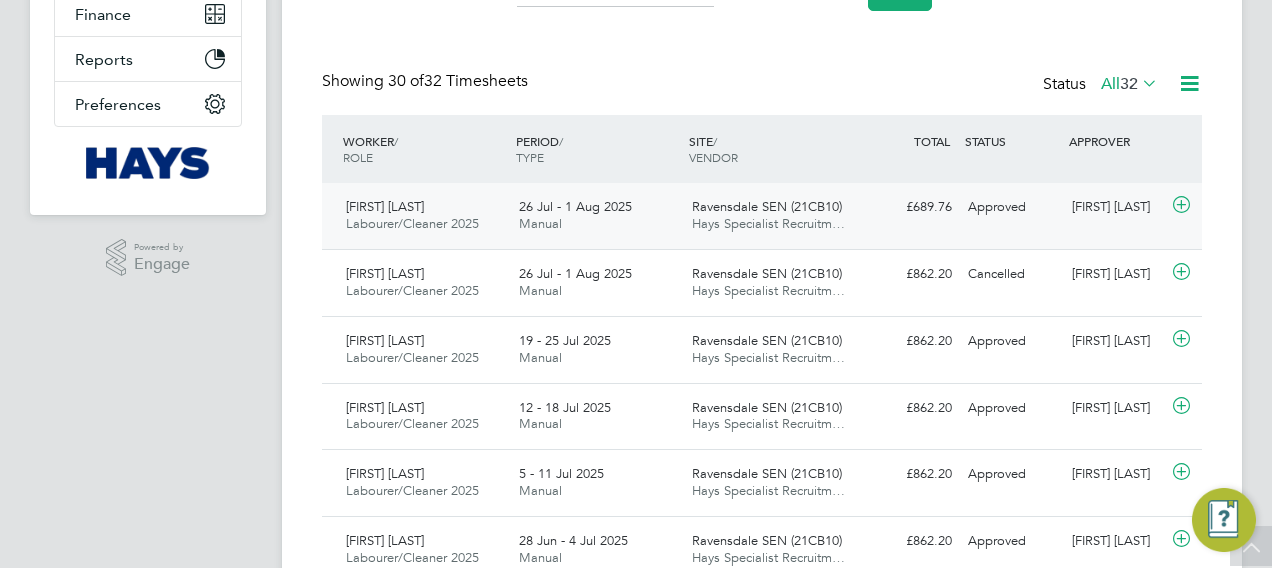 click on "26 Jul - 1 Aug 2025 Manual" 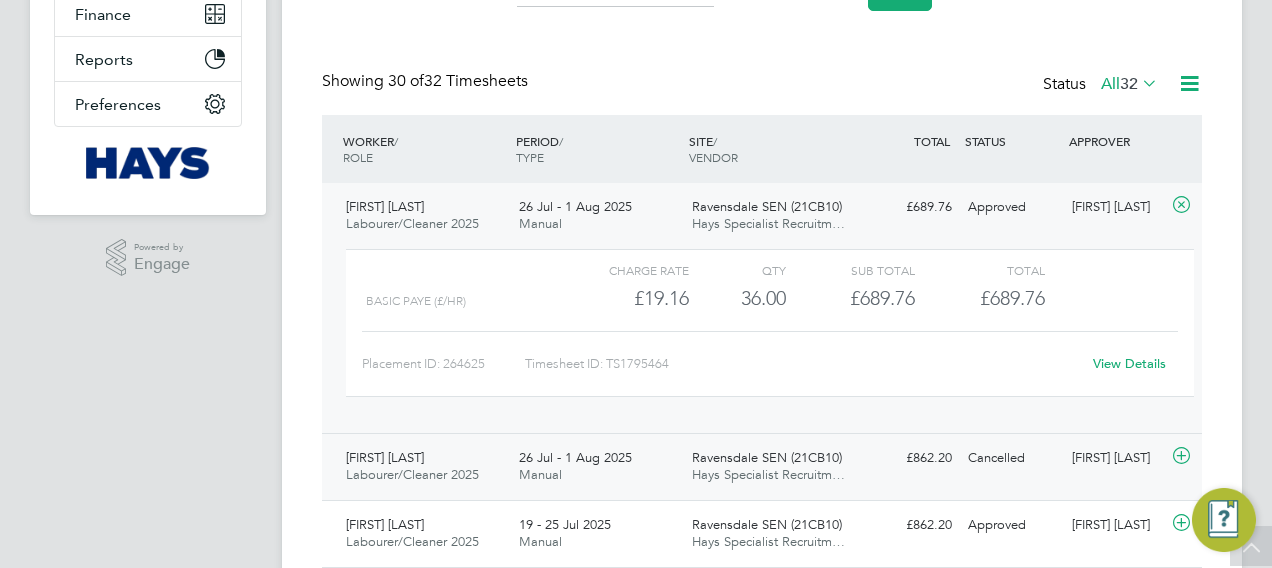 click on "26 Jul - 1 Aug 2025 Manual" 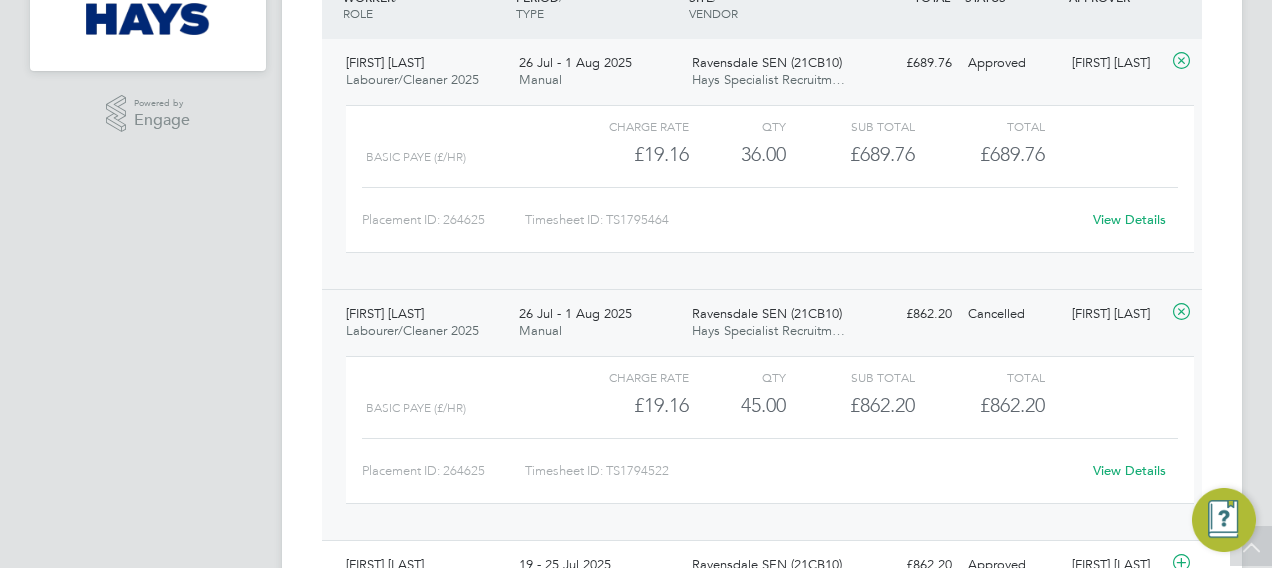 scroll, scrollTop: 562, scrollLeft: 0, axis: vertical 